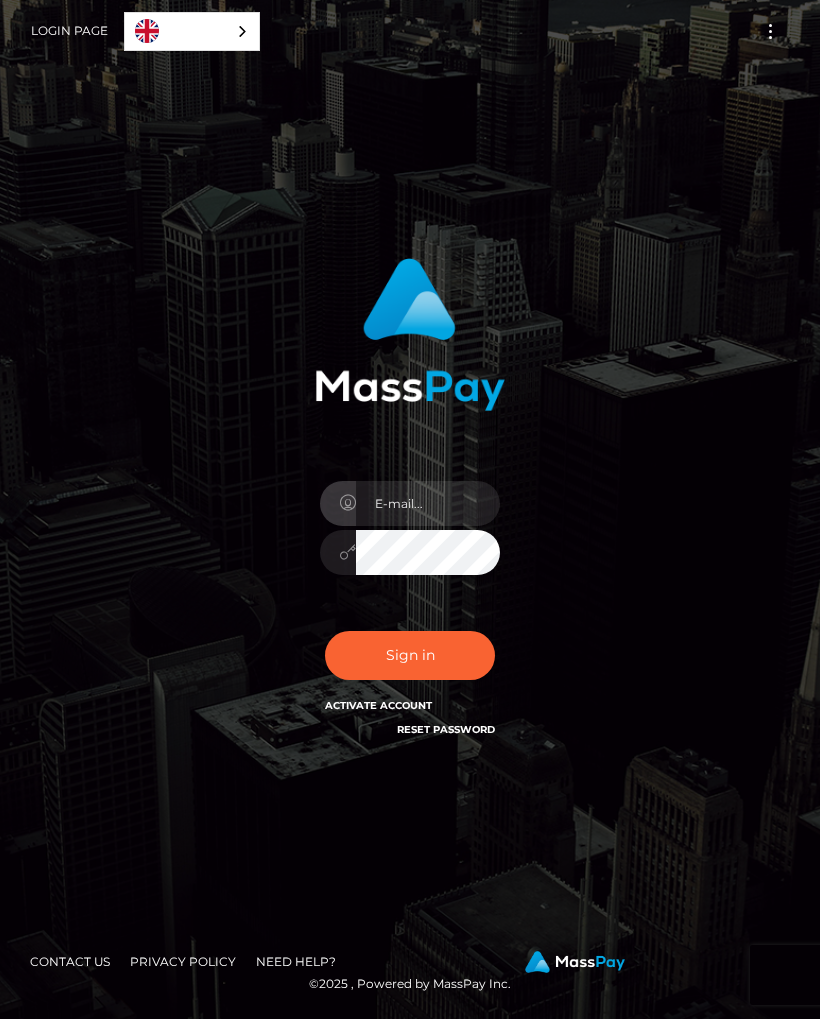scroll, scrollTop: 0, scrollLeft: 0, axis: both 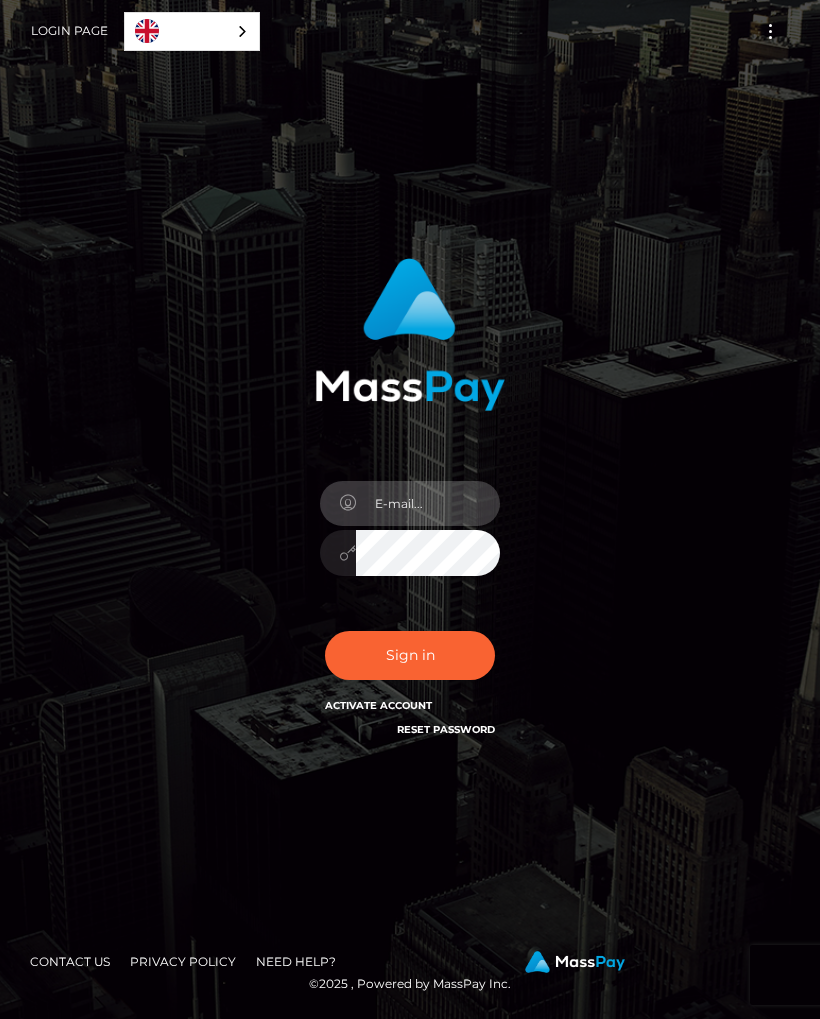 type on "gialoren@hotmail.com" 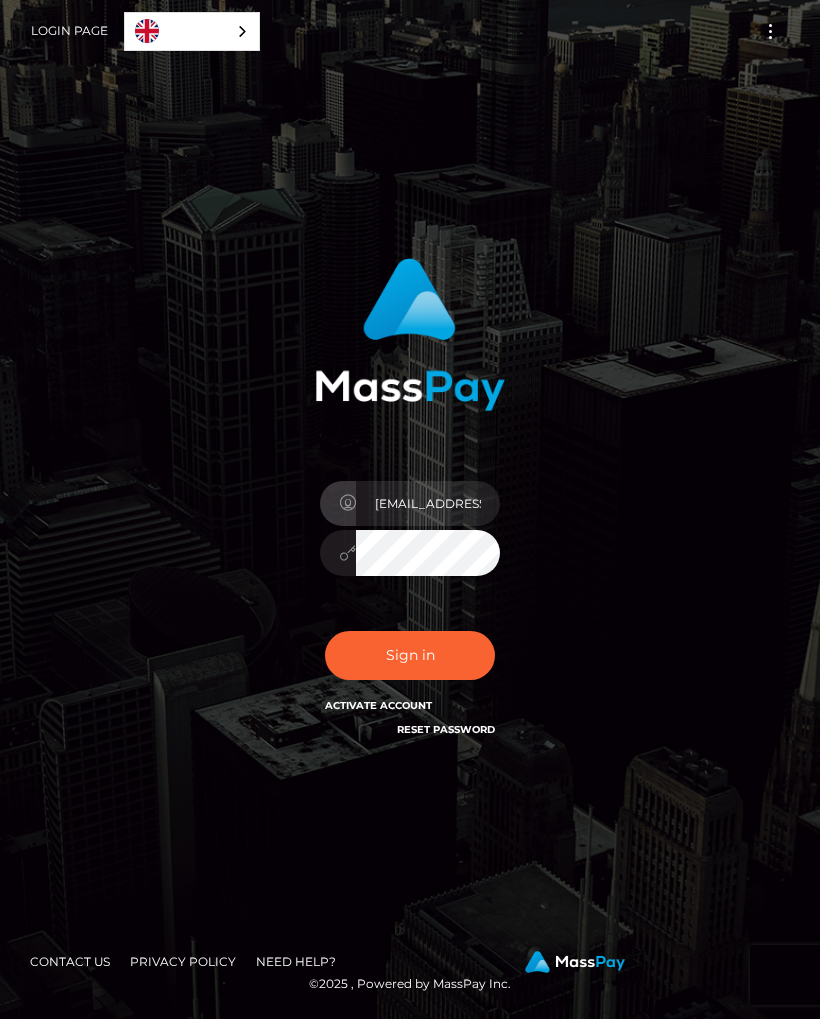 click on "Sign in" at bounding box center (410, 655) 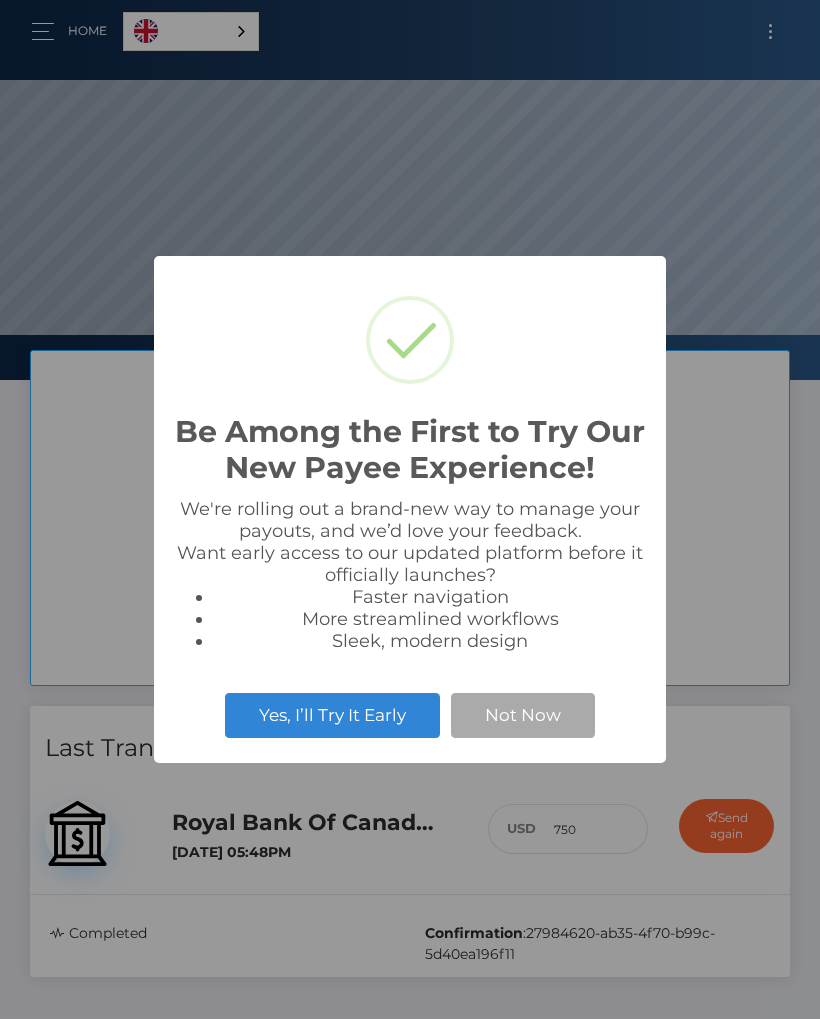 scroll, scrollTop: 0, scrollLeft: 0, axis: both 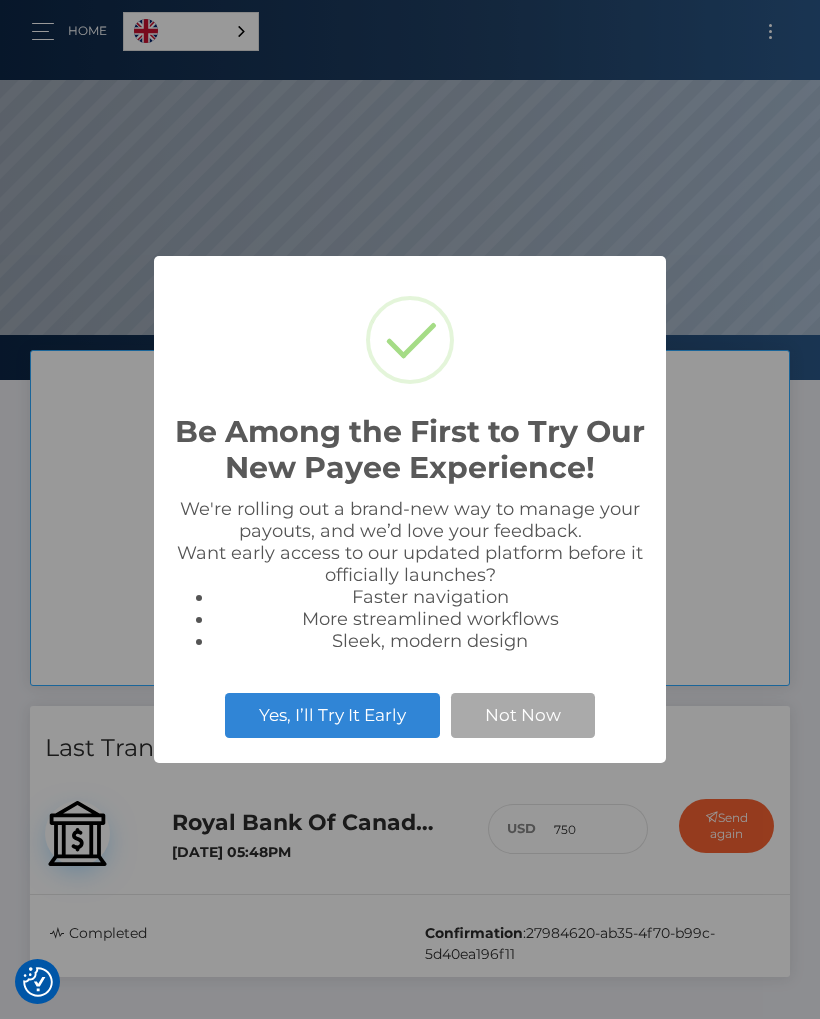 click on "Not Now" at bounding box center (523, 715) 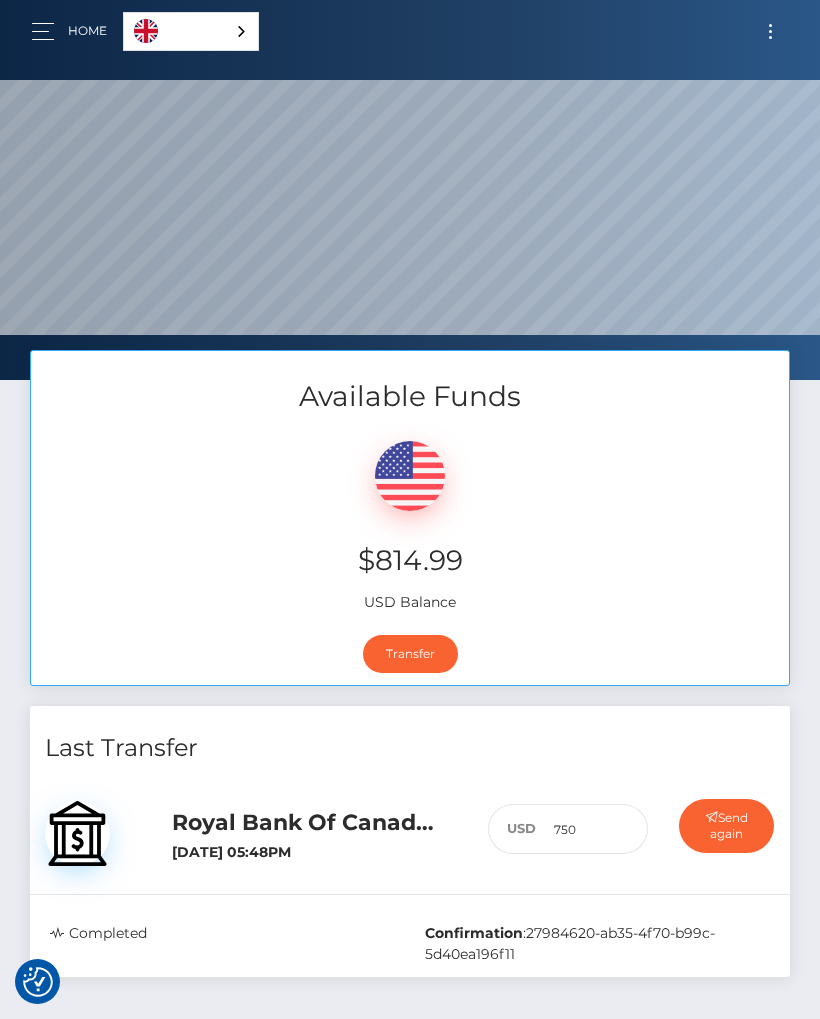 click on "Transfer" at bounding box center (410, 654) 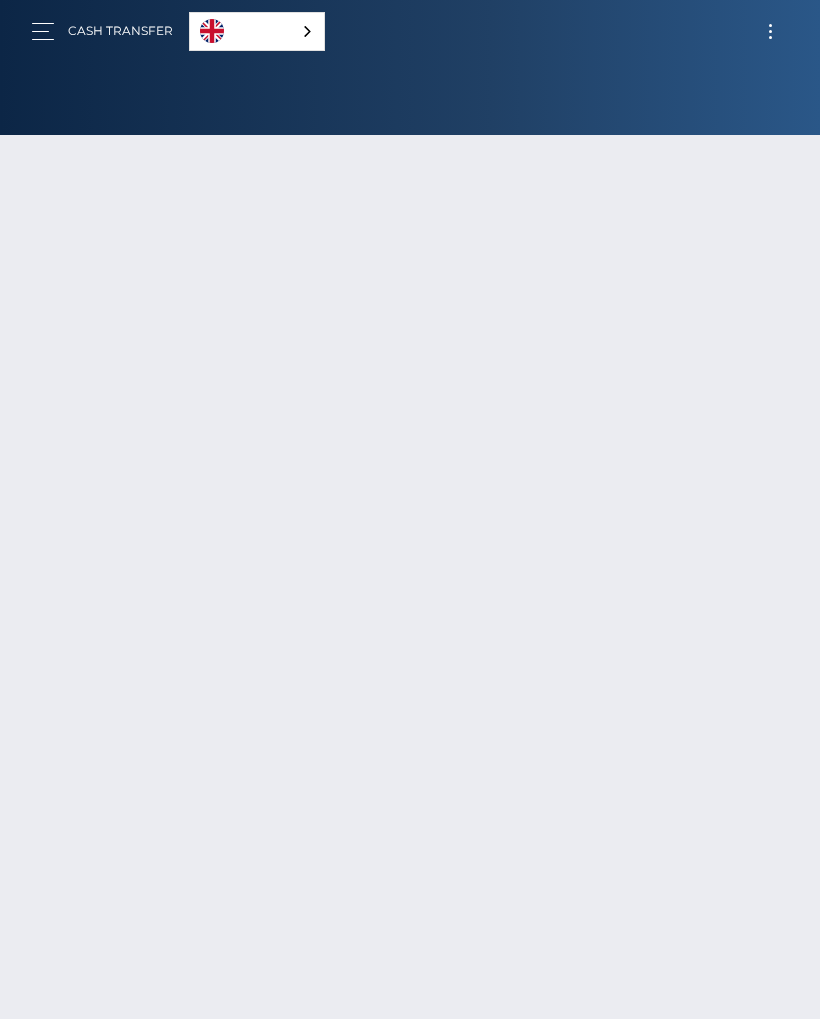 scroll, scrollTop: 0, scrollLeft: 0, axis: both 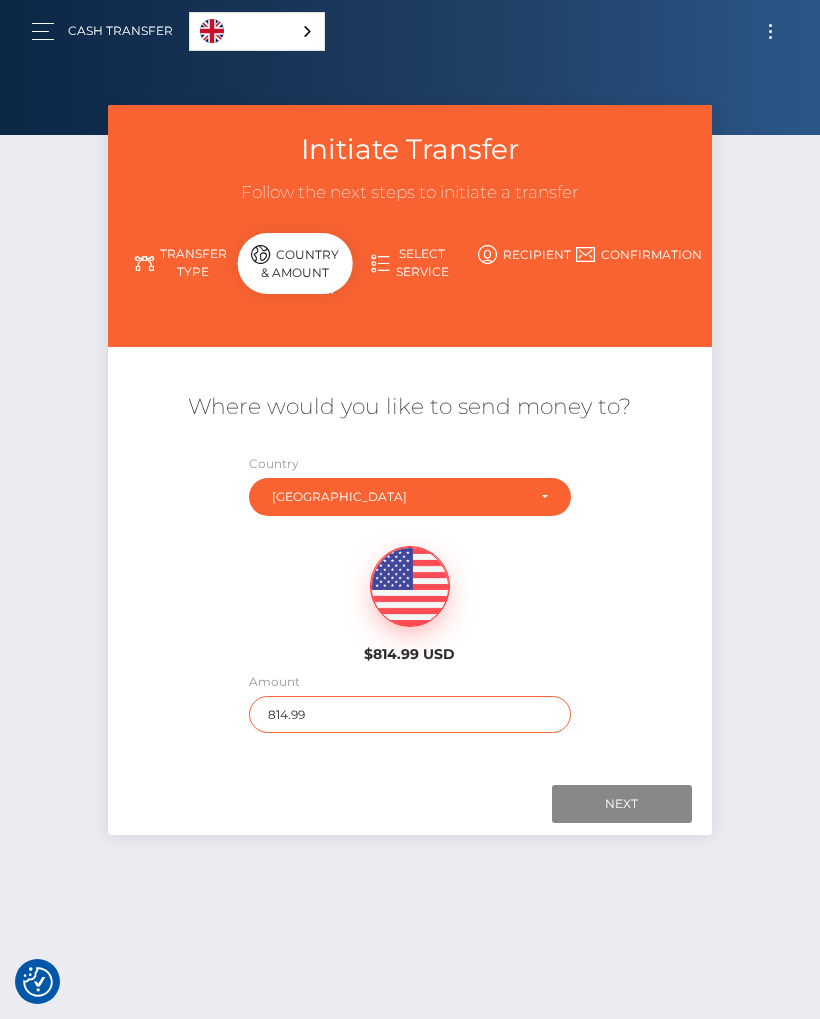 click on "814.99" at bounding box center [410, 714] 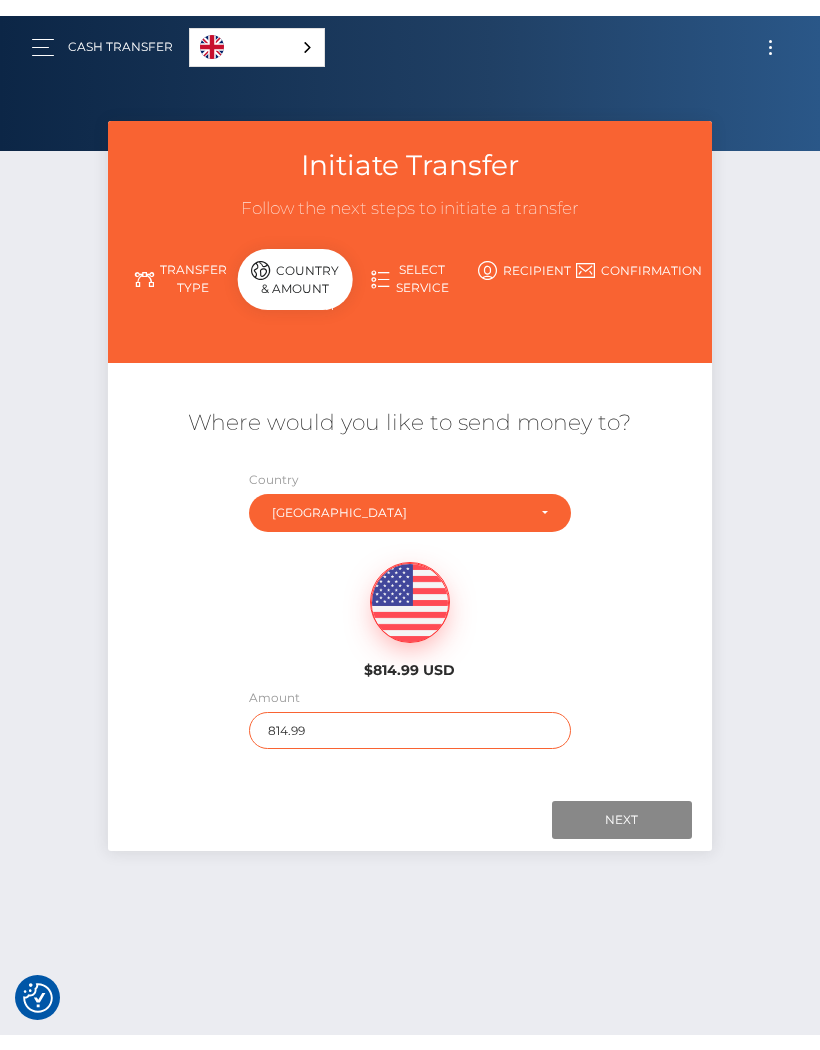 scroll, scrollTop: 43, scrollLeft: 0, axis: vertical 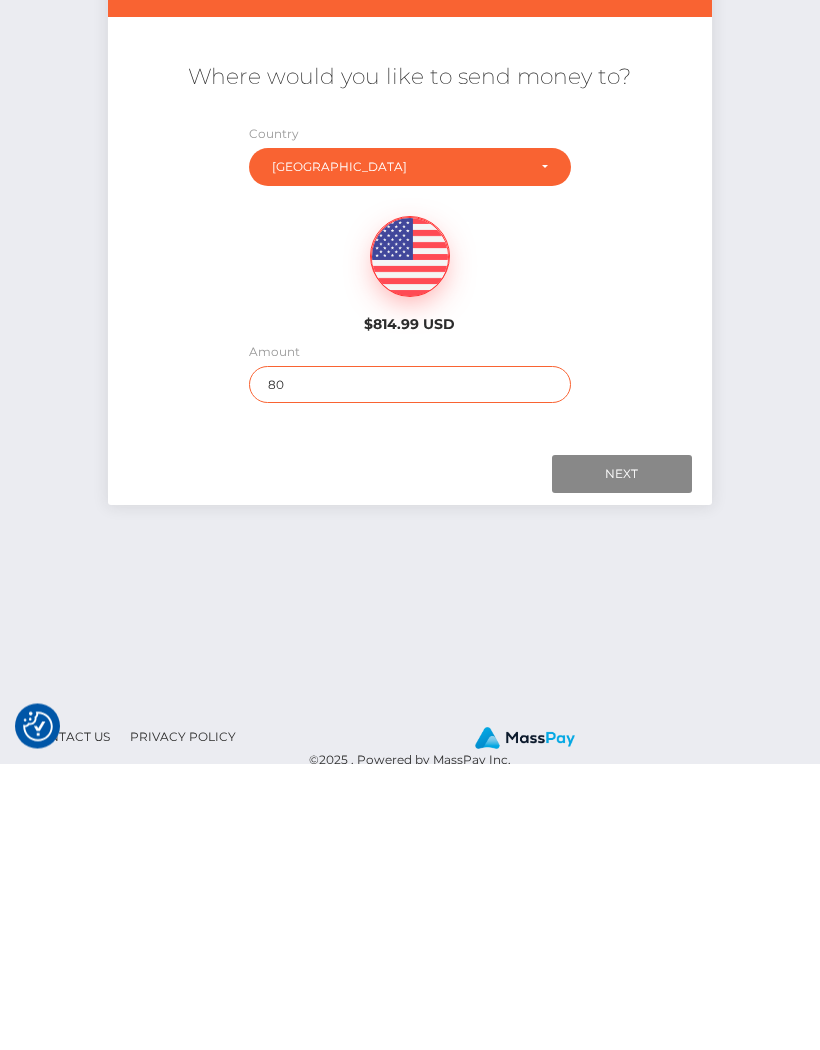 type on "800" 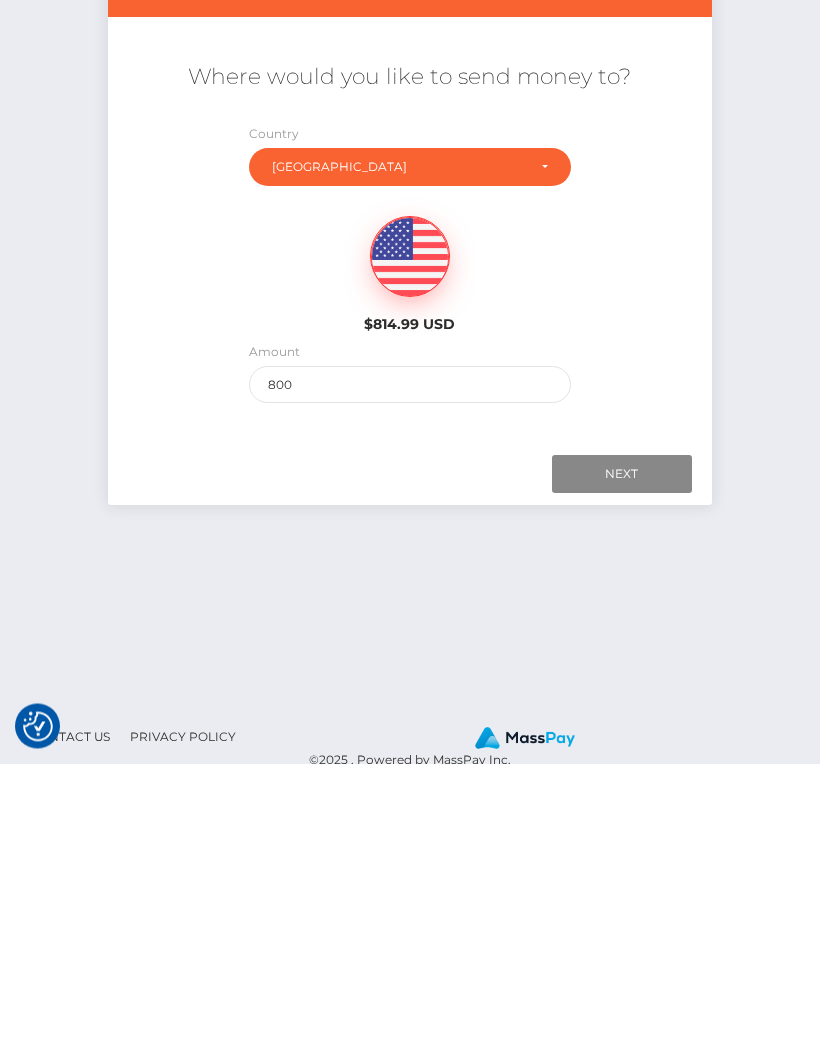 click on "Next" at bounding box center [622, 761] 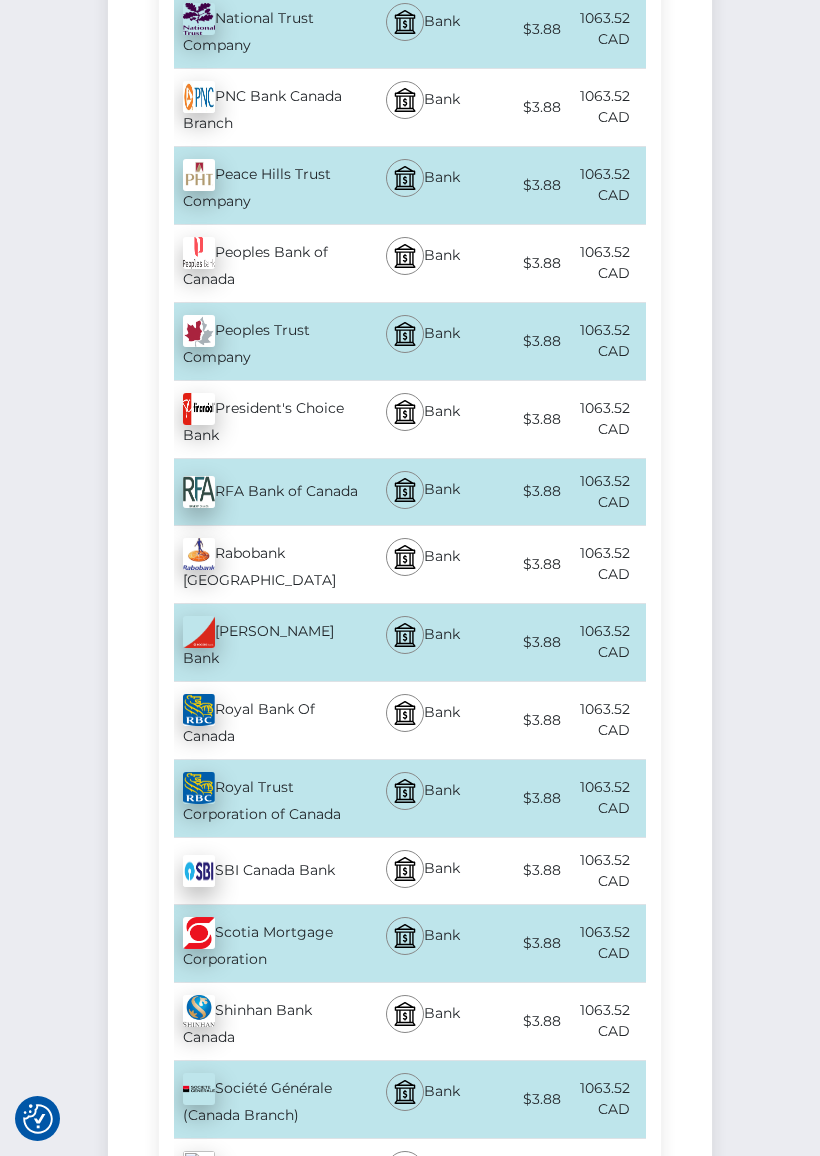 scroll, scrollTop: 6631, scrollLeft: 0, axis: vertical 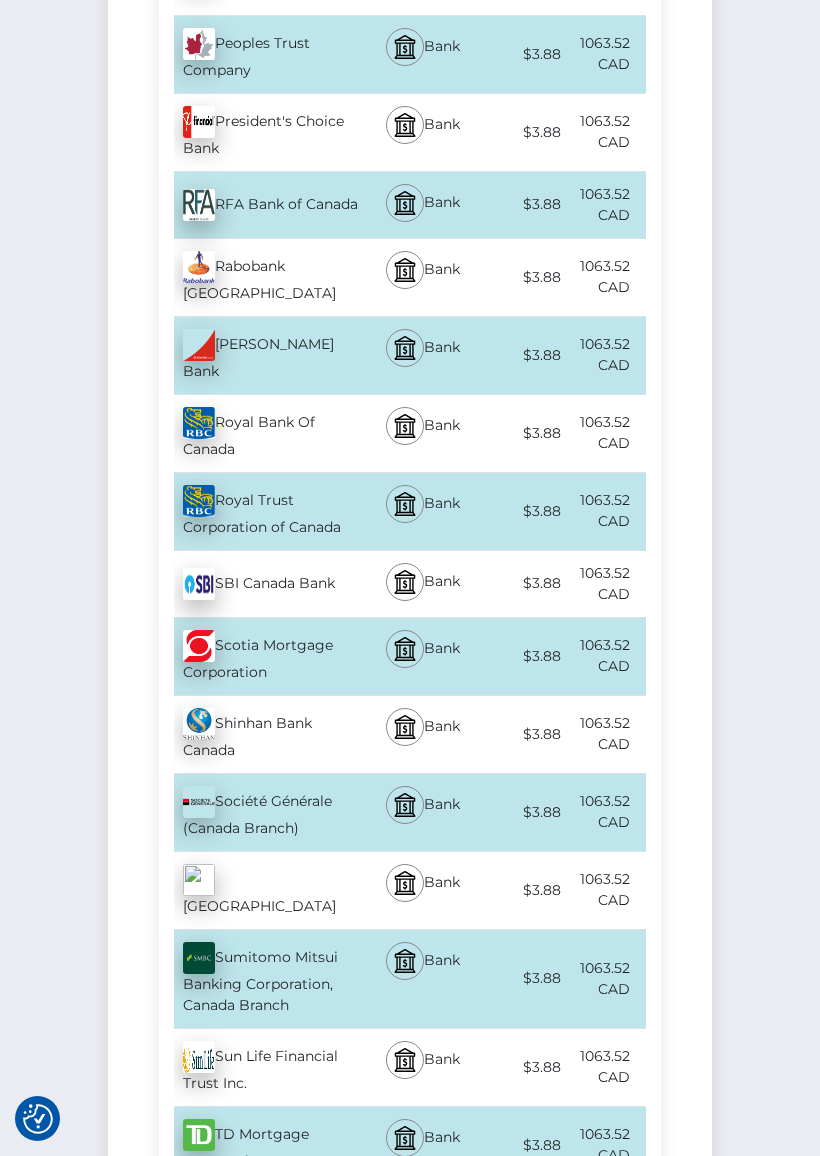click on "Royal Trust Corporation of Canada  - CAD" at bounding box center [260, 511] 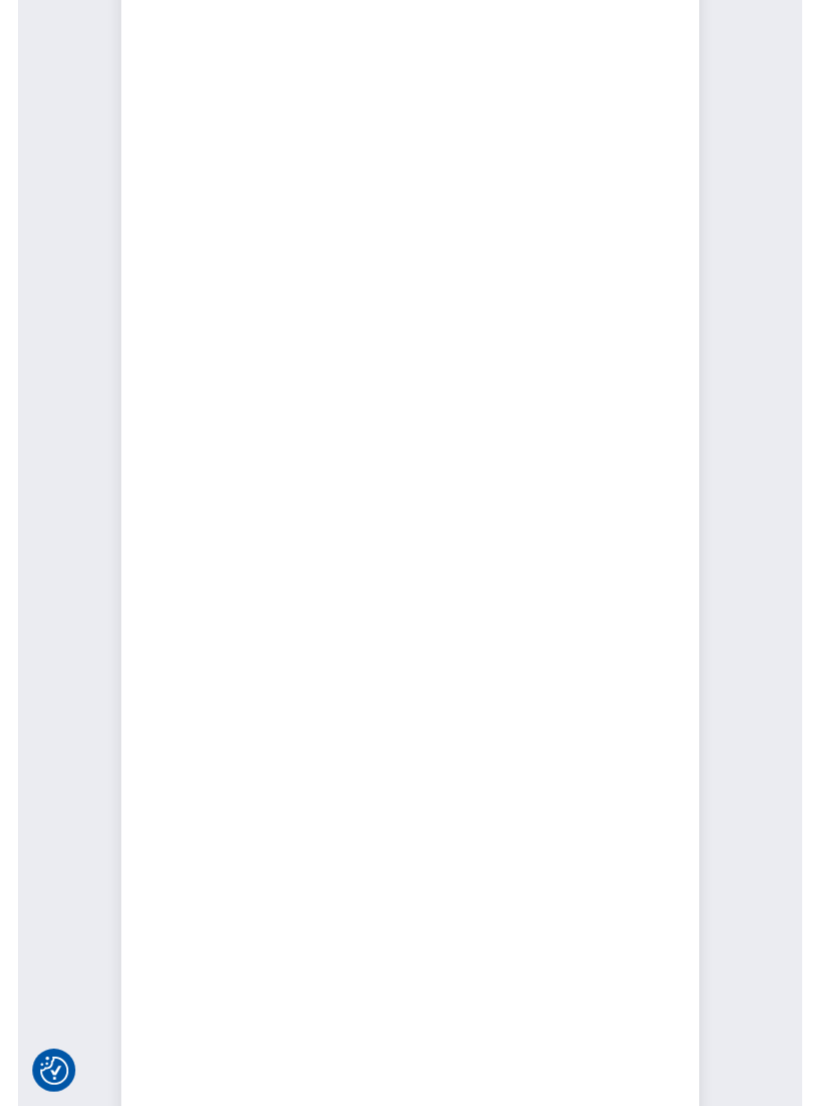 scroll, scrollTop: 0, scrollLeft: 0, axis: both 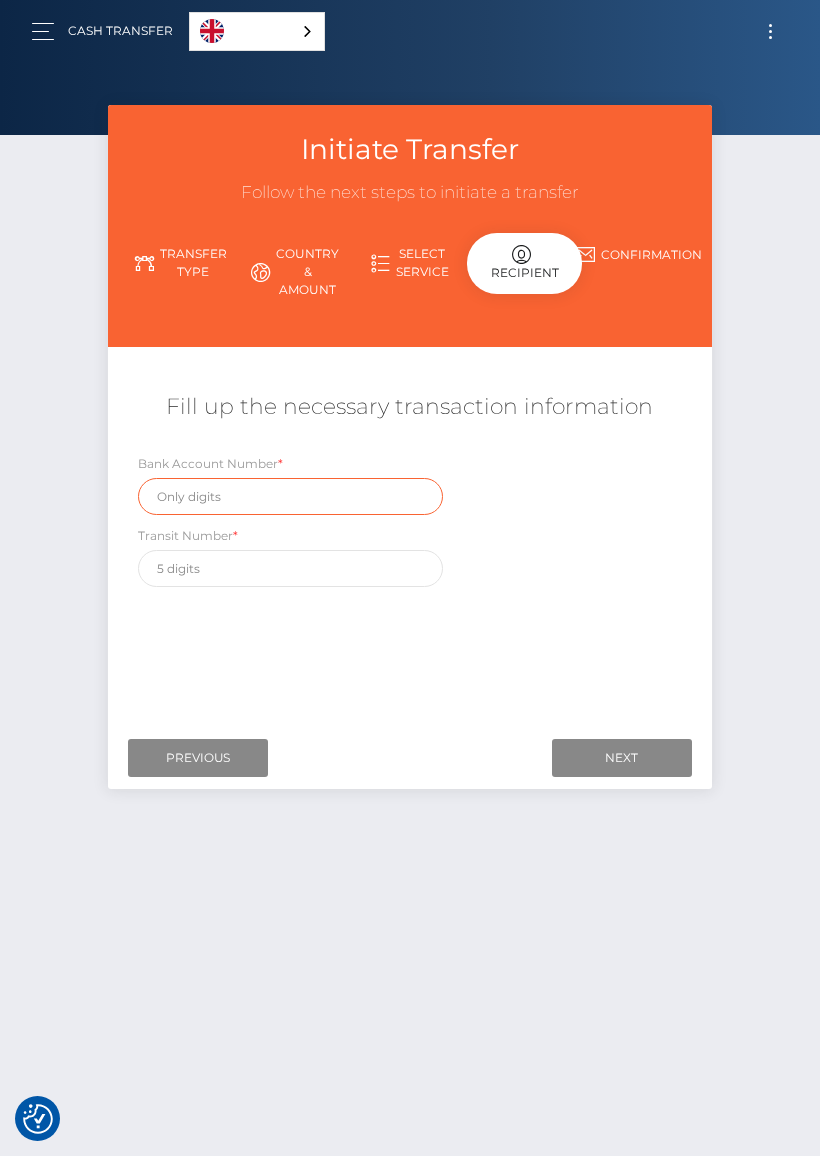 click at bounding box center [290, 496] 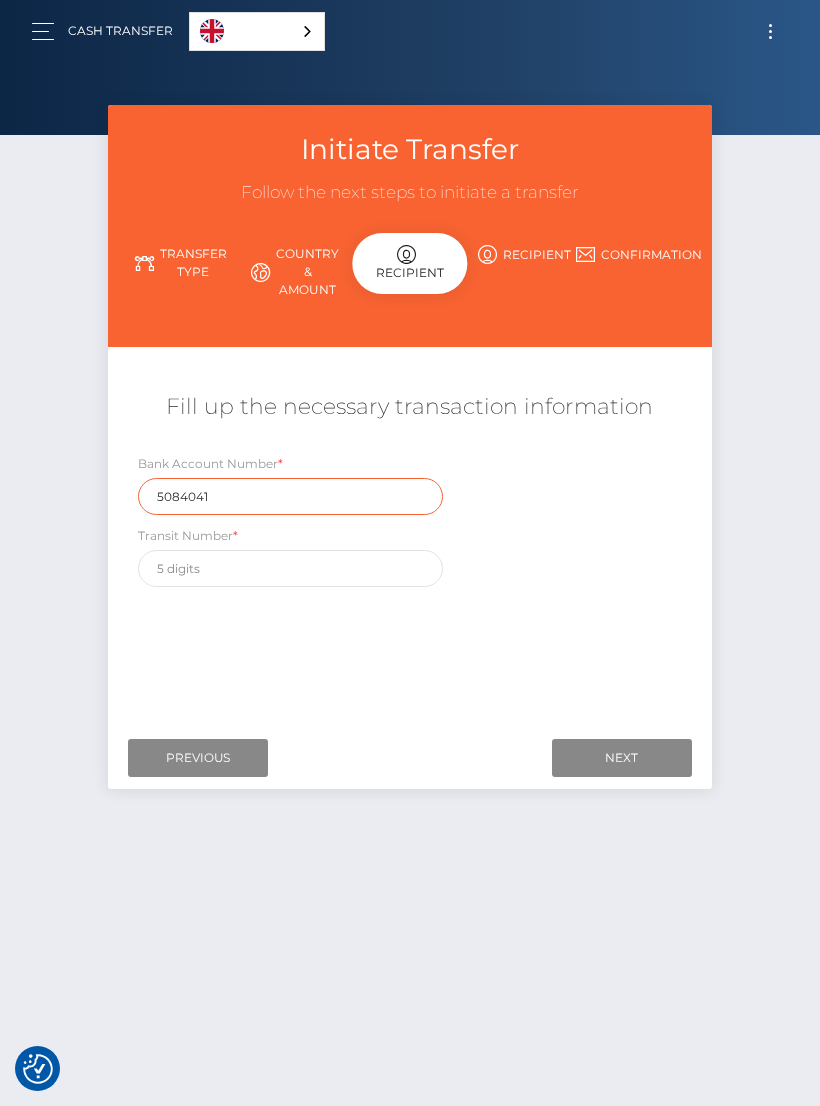 type on "5084041" 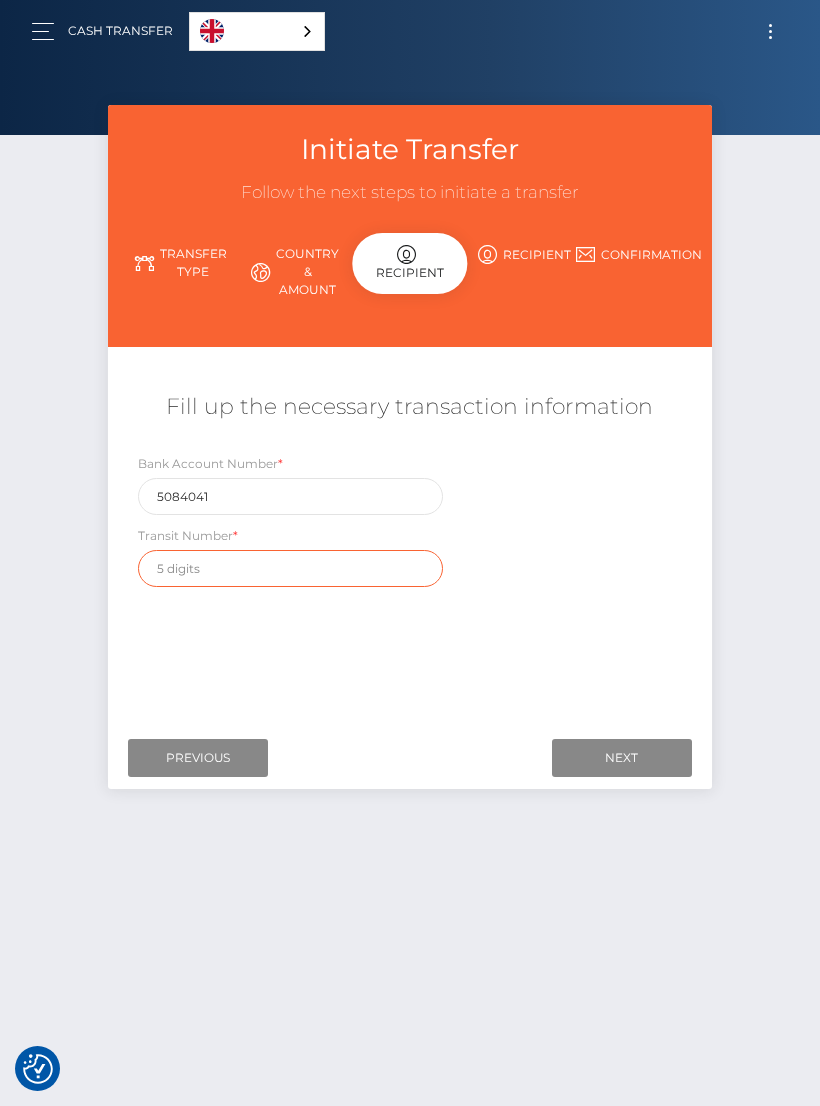 click at bounding box center (290, 568) 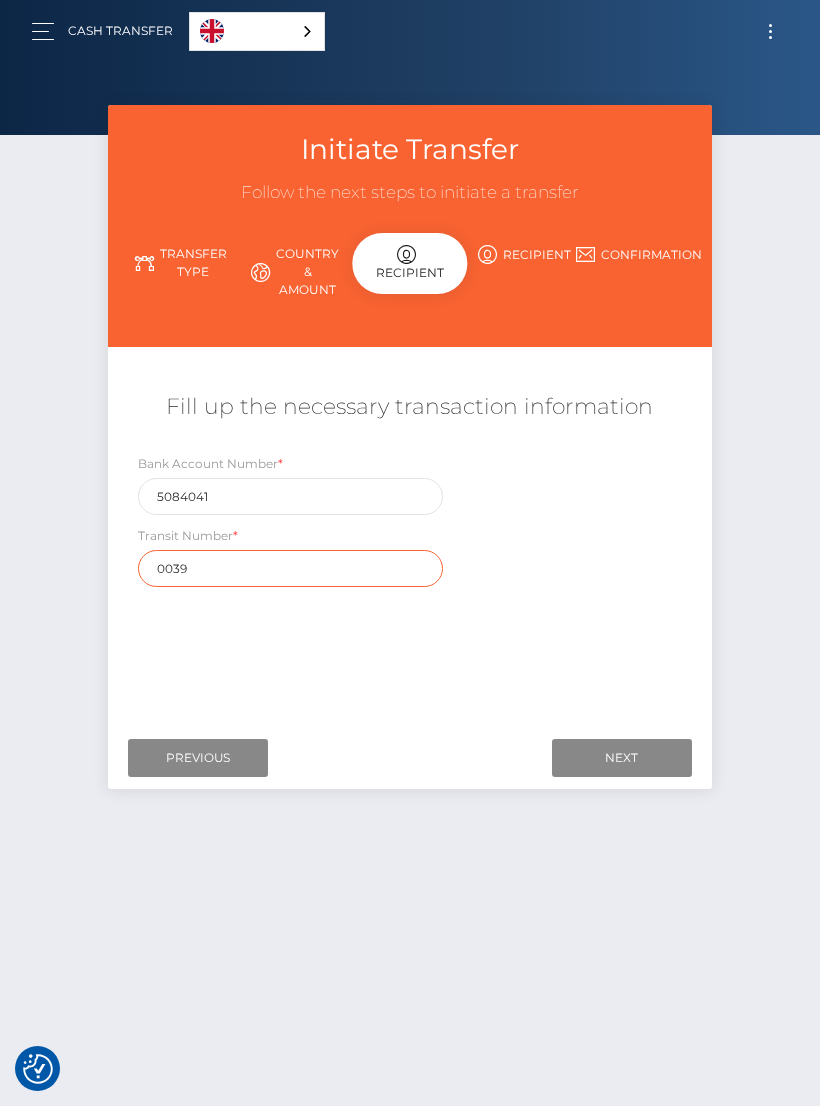 type on "00392" 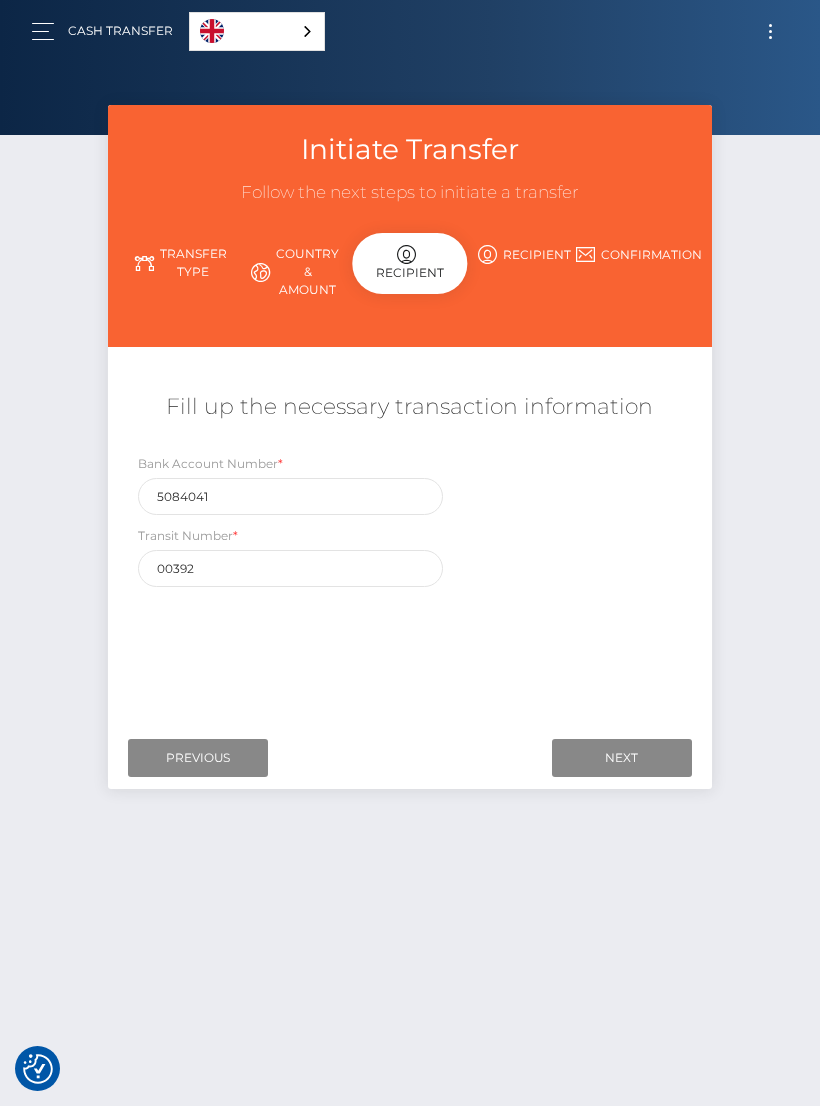 click on "Next" at bounding box center (622, 758) 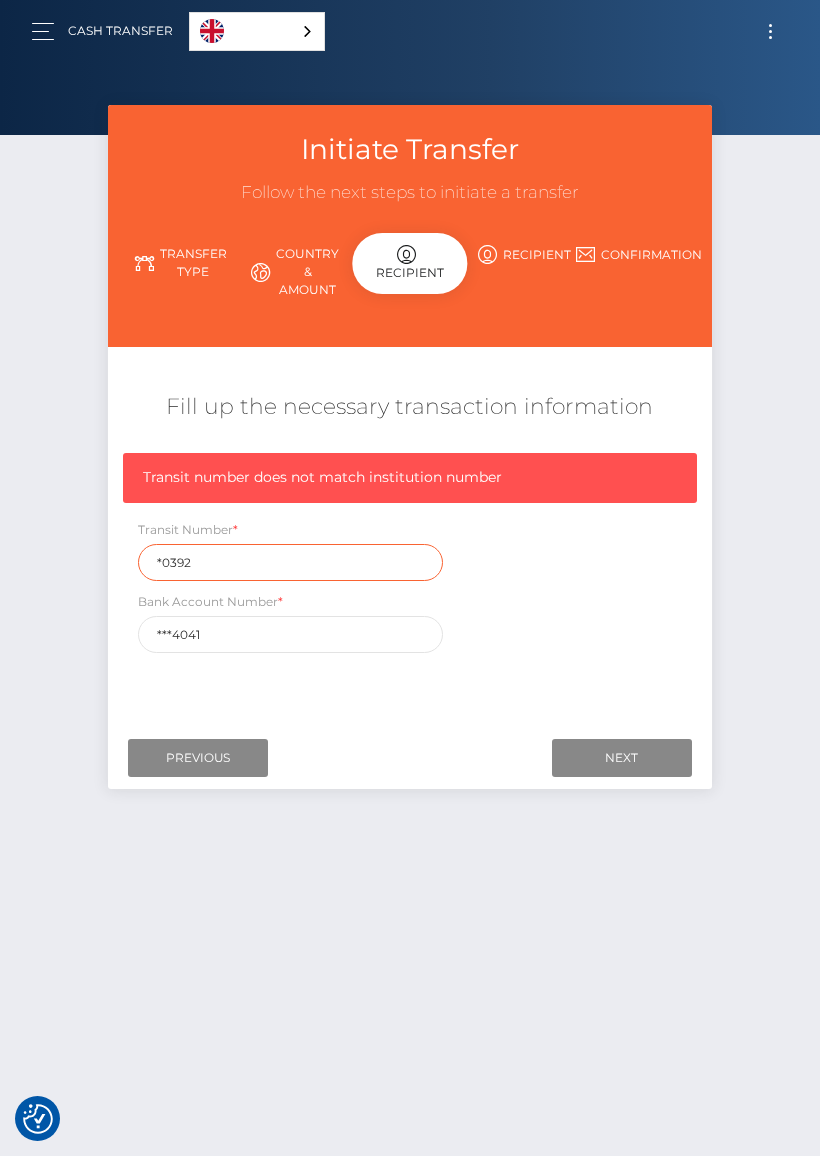 click on "*0392" at bounding box center (290, 562) 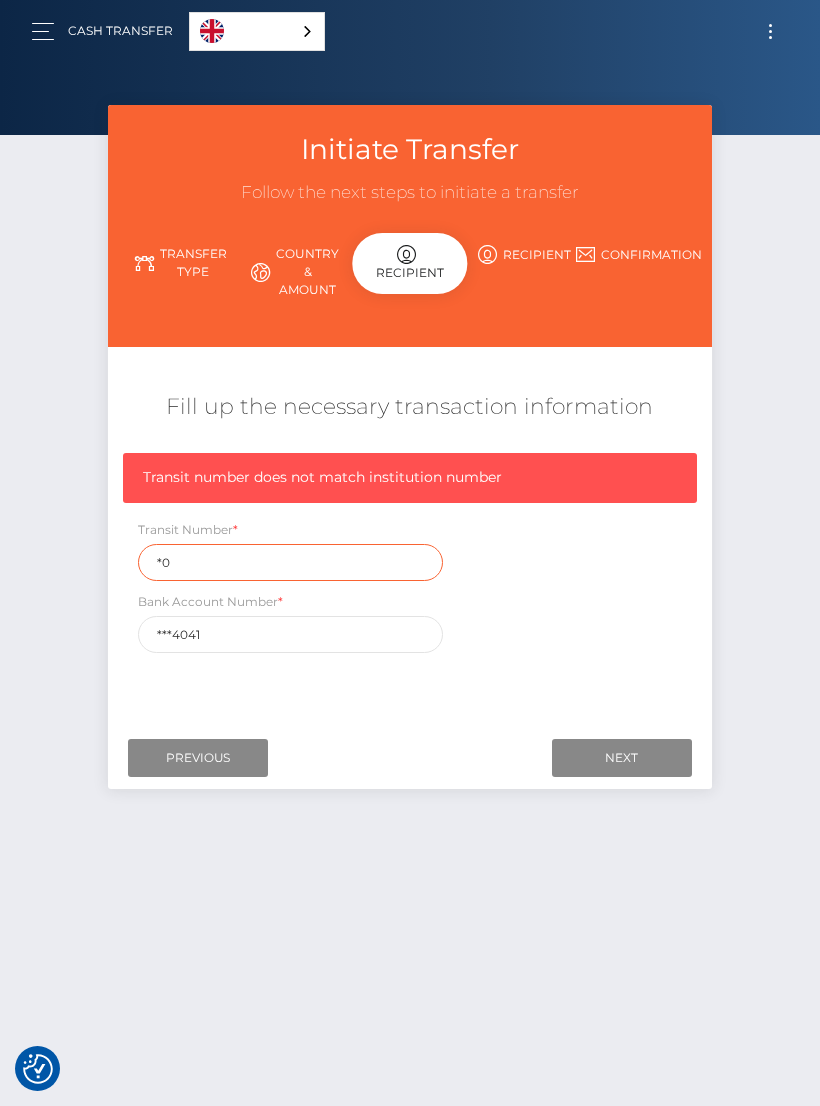type on "*" 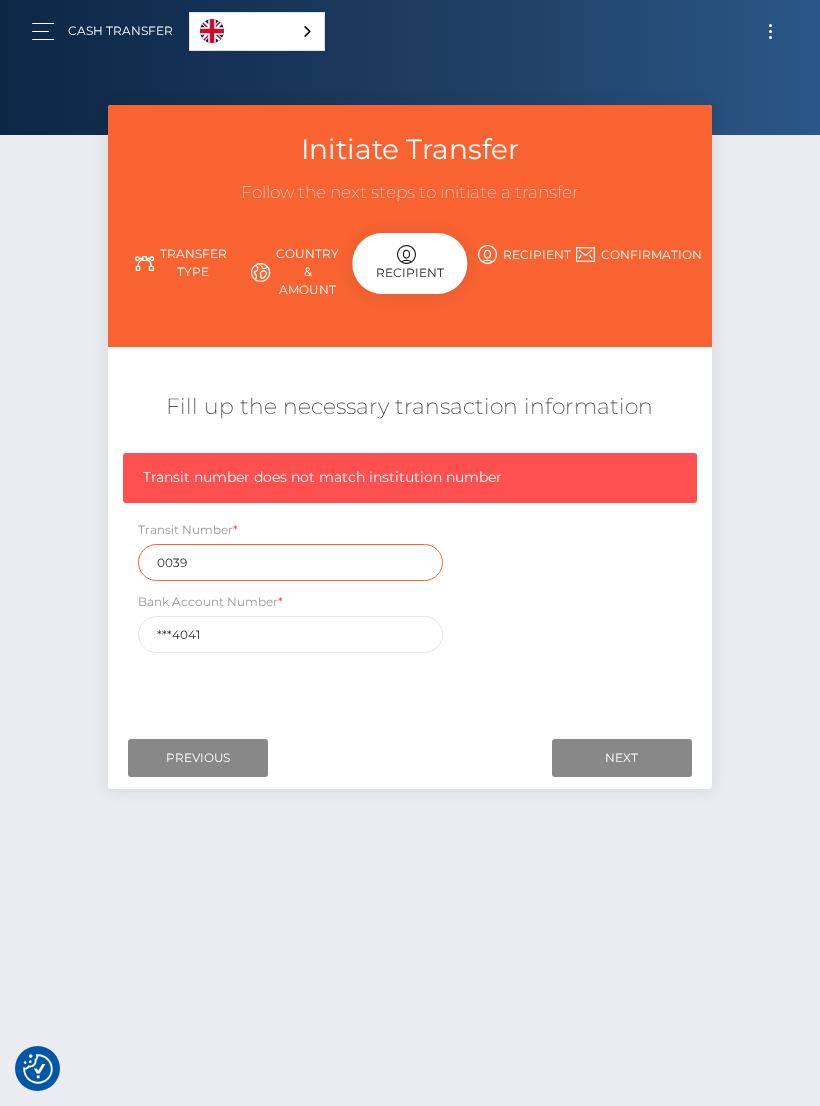 type on "00392" 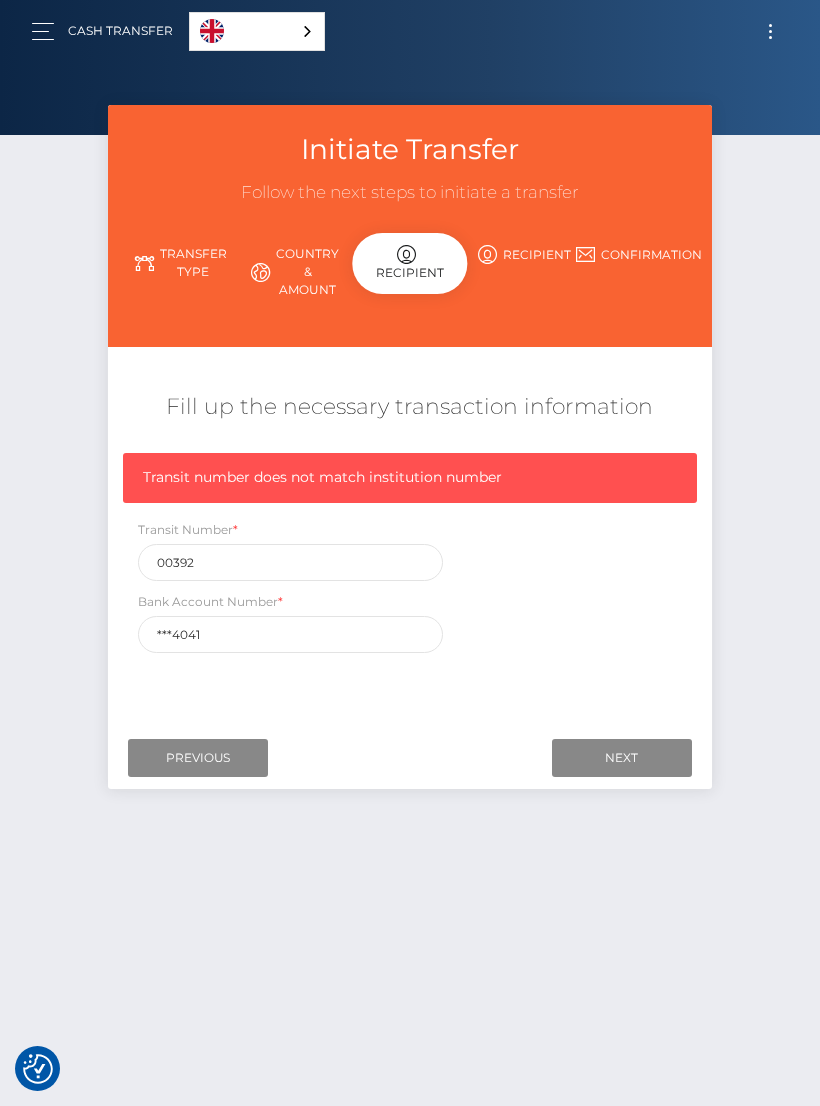 click on "Next" at bounding box center (622, 758) 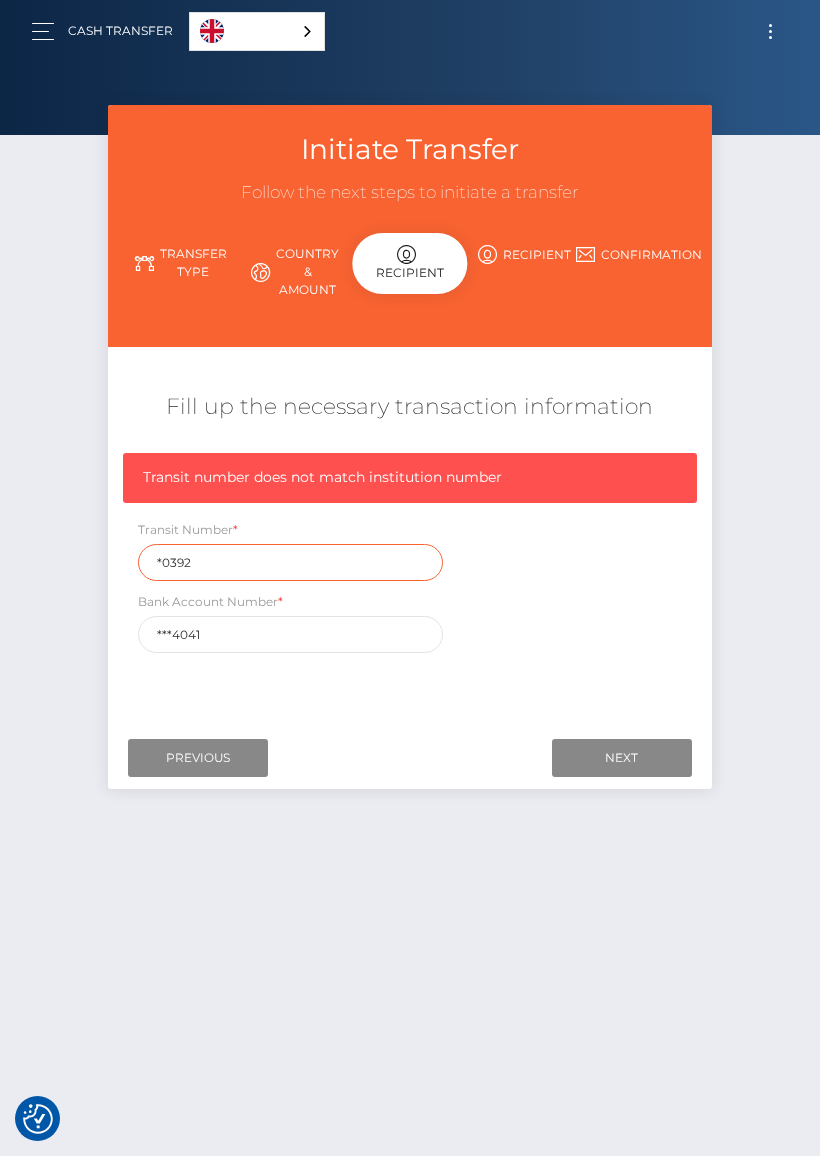 click on "*0392" at bounding box center (290, 562) 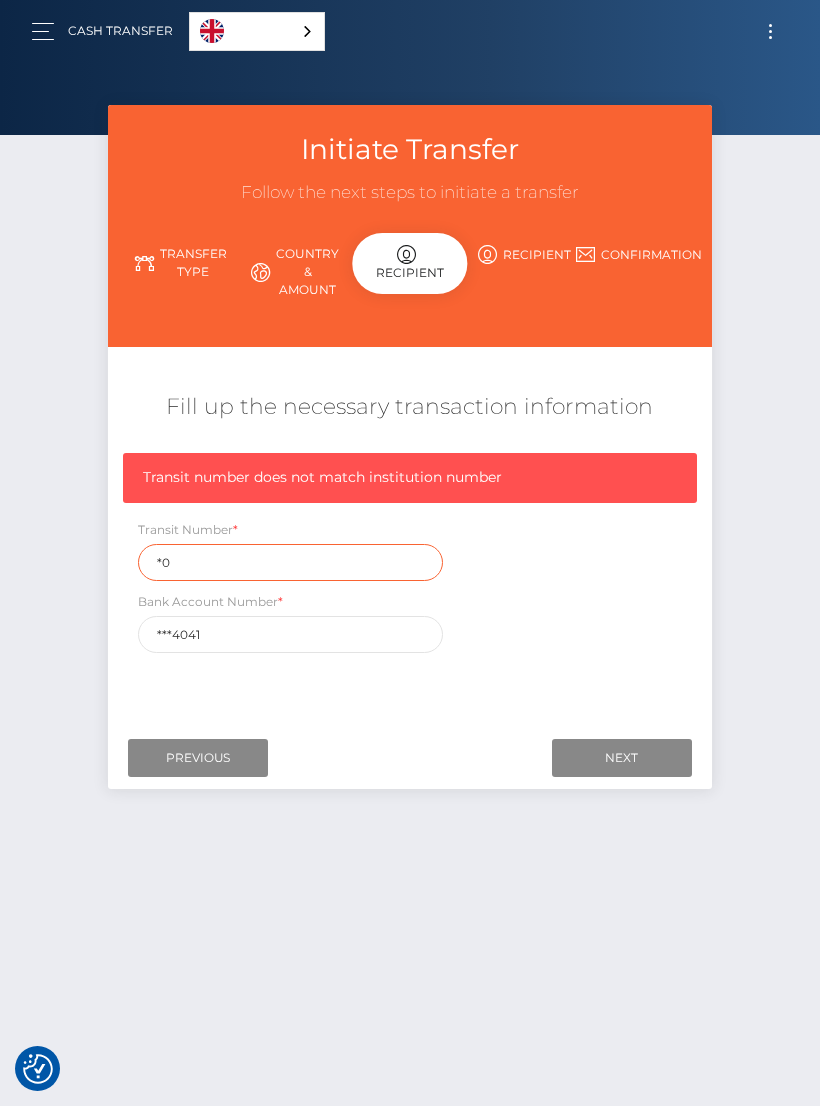 type on "*" 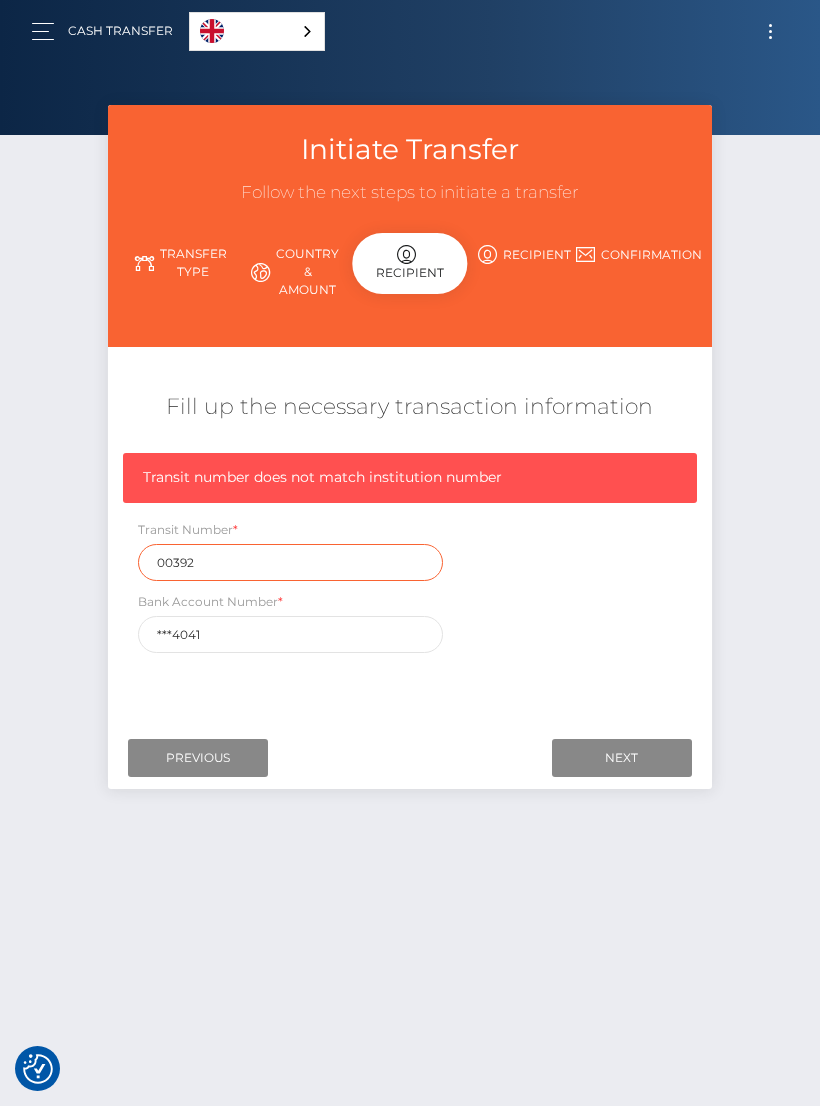 type on "00392" 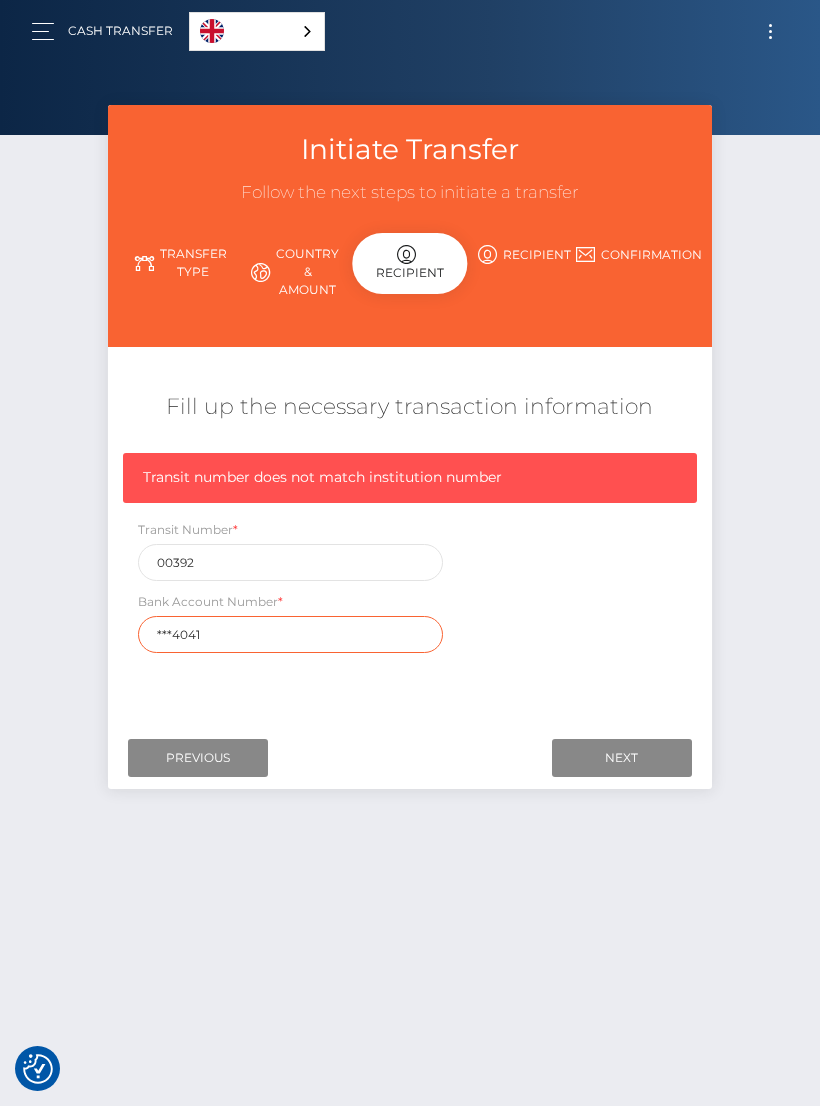 click on "***4041" at bounding box center (290, 634) 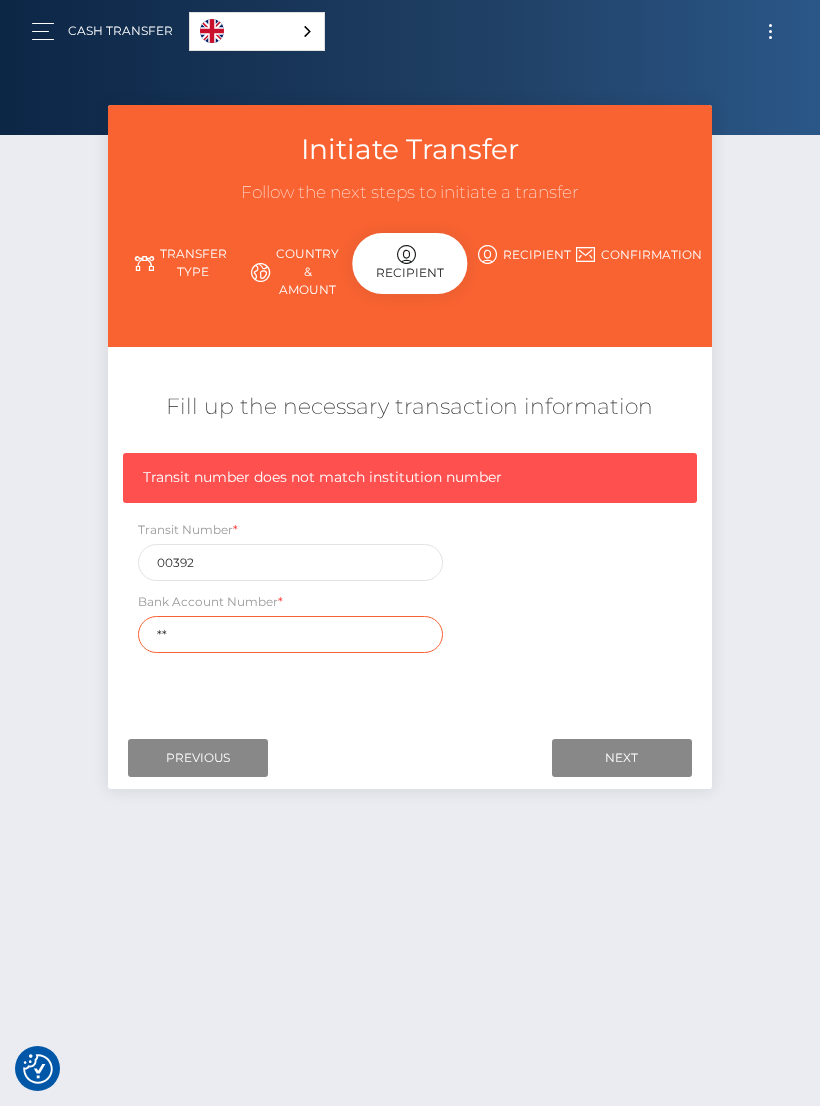 type on "*" 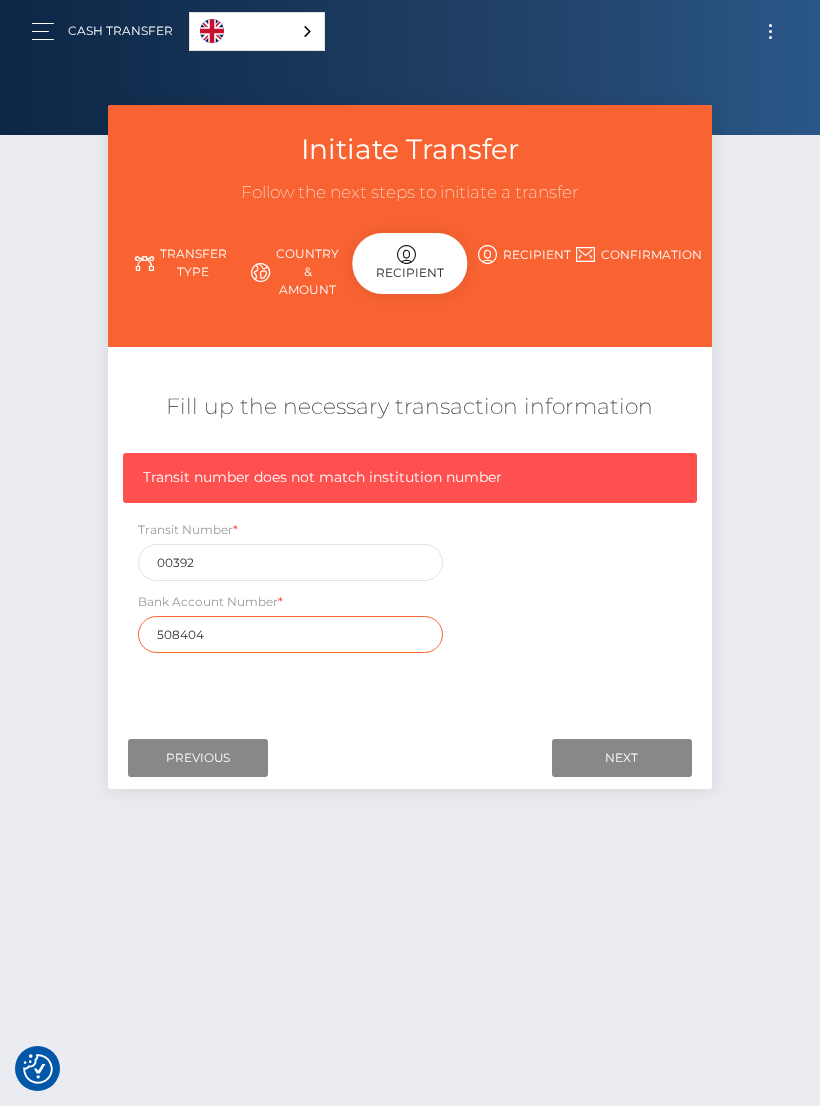 type on "5084041" 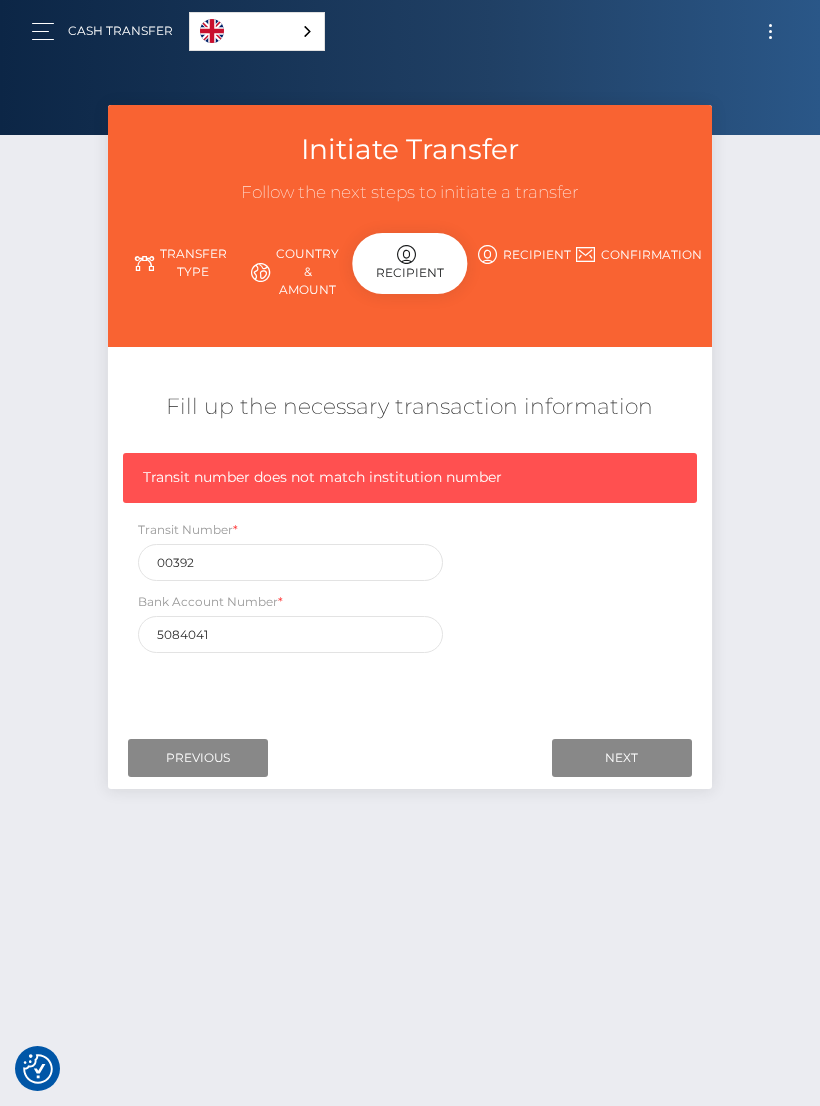 click on "Next" at bounding box center (622, 758) 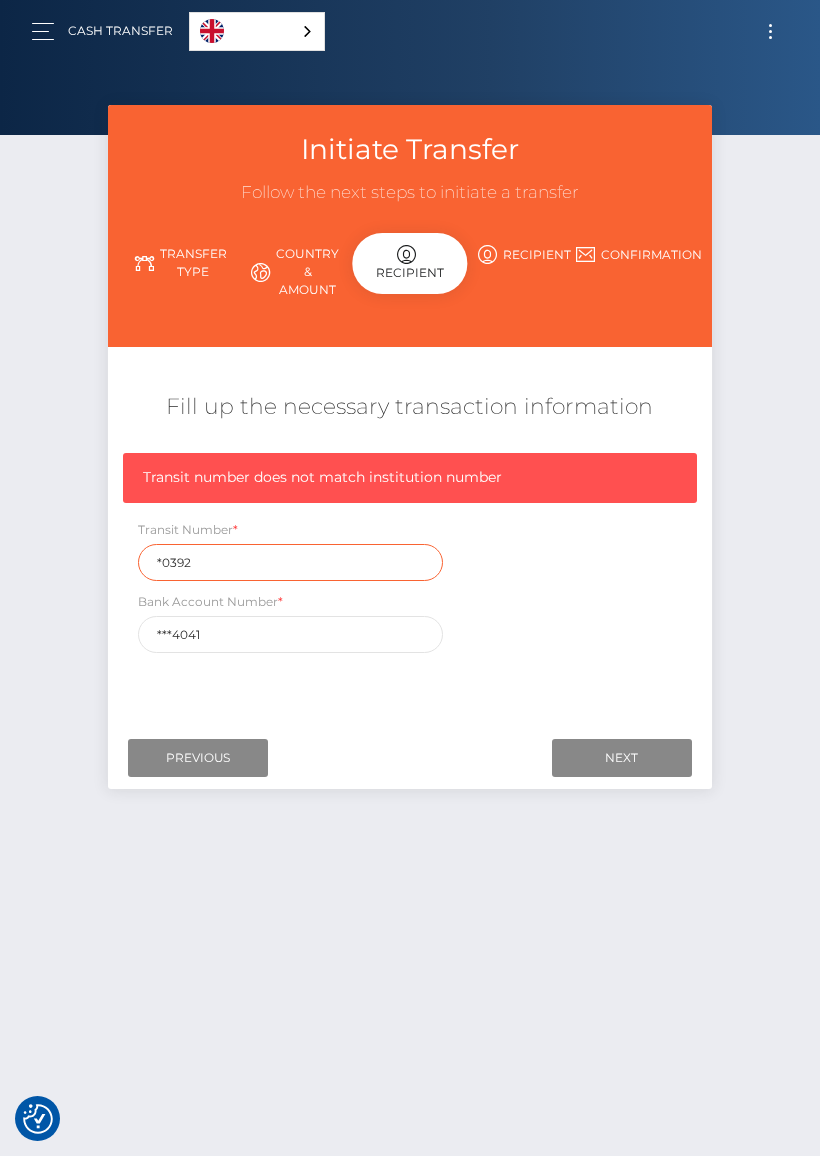 click on "*0392" at bounding box center (290, 562) 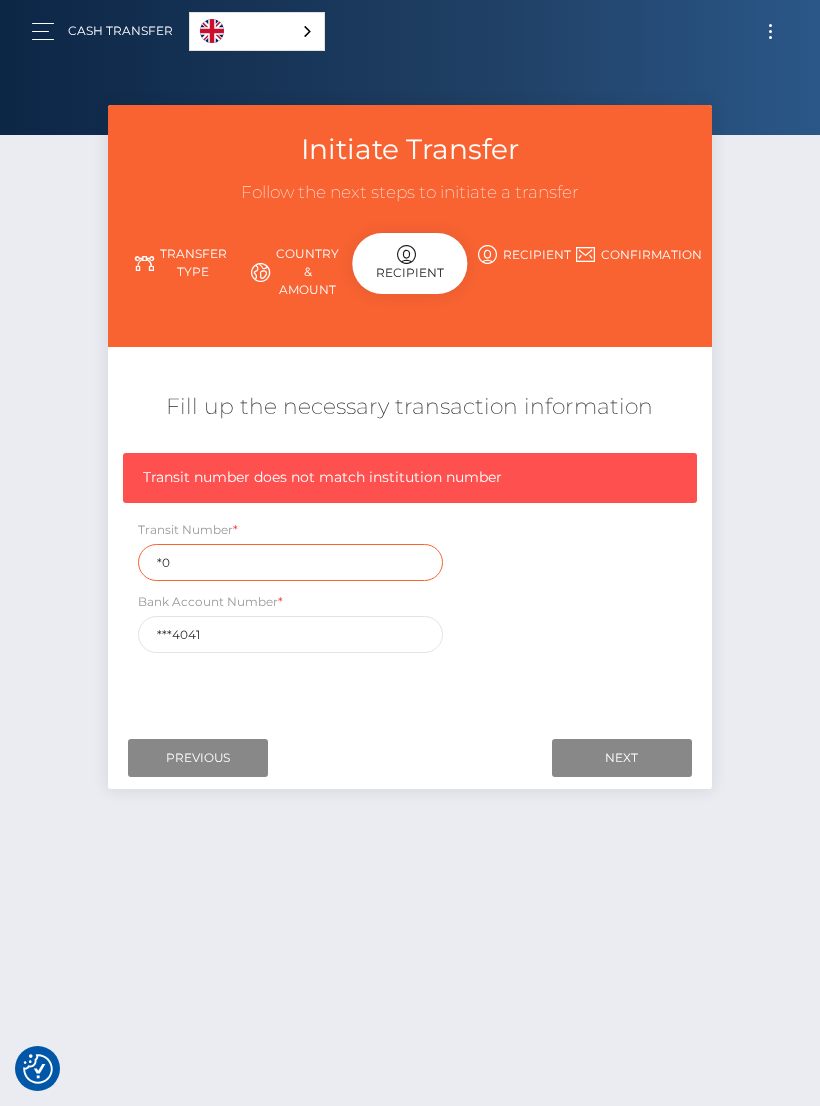 type on "*" 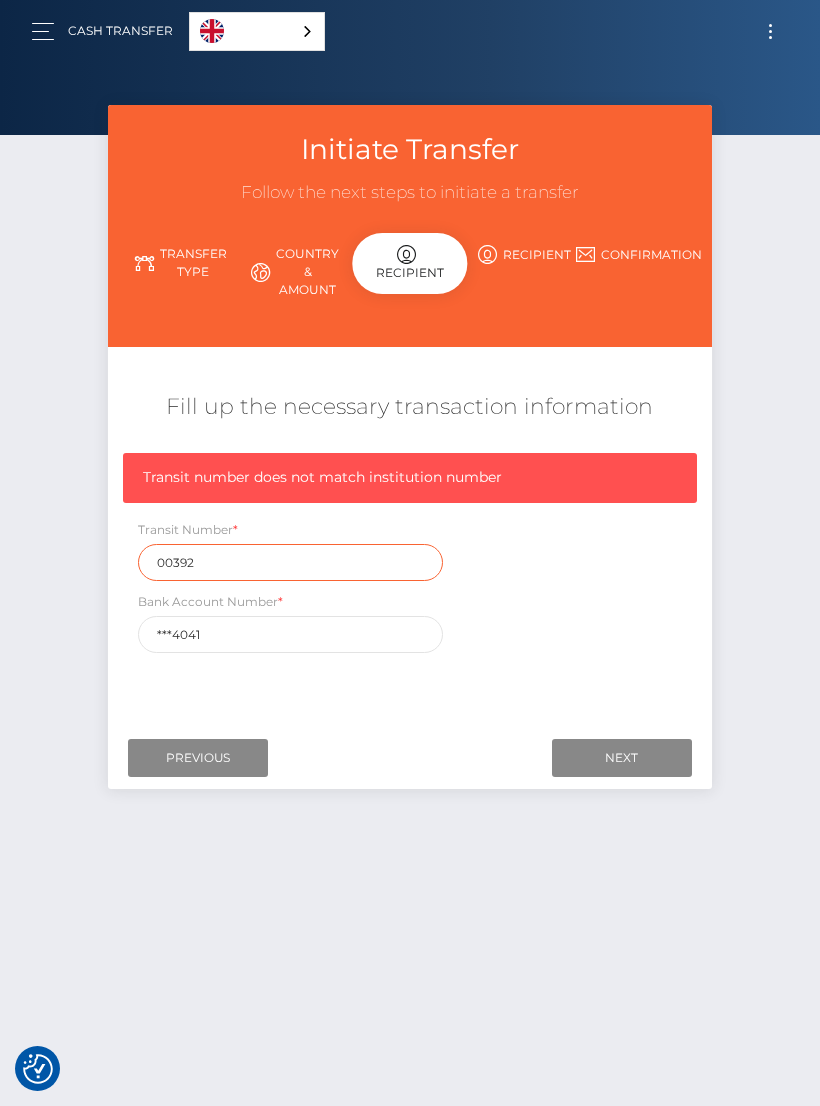 type on "00392" 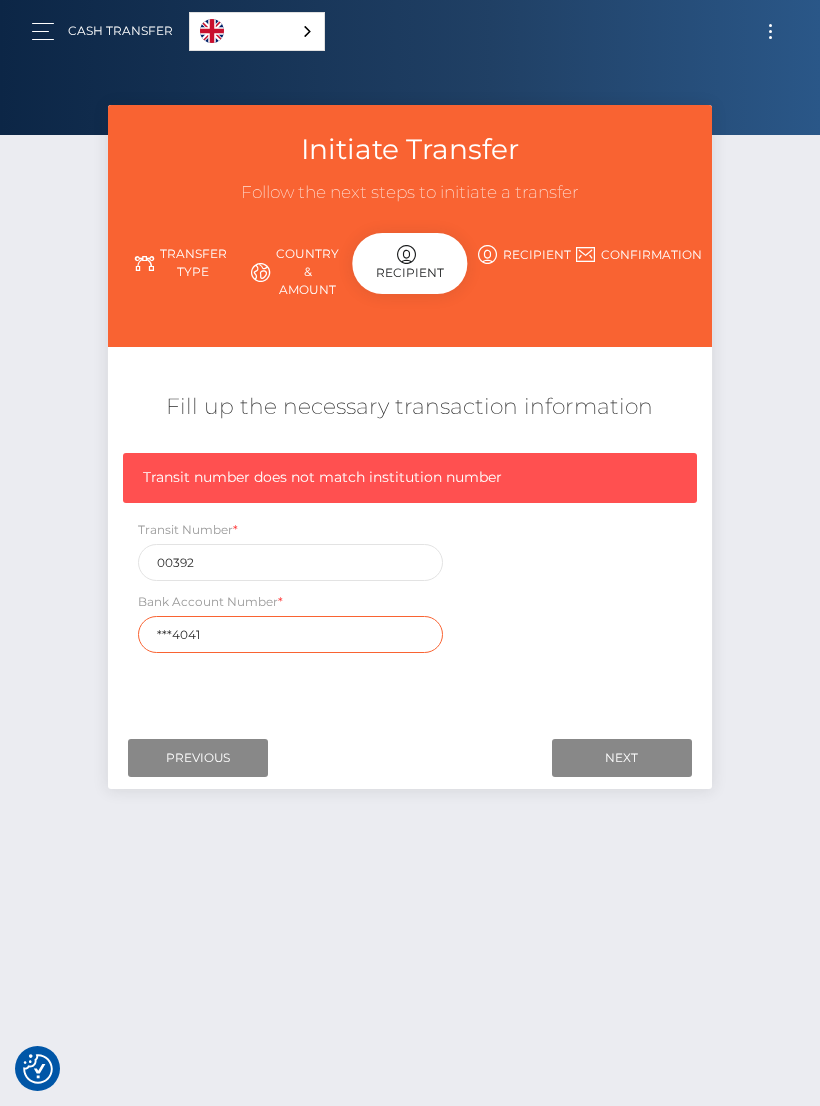 click on "***4041" at bounding box center (290, 634) 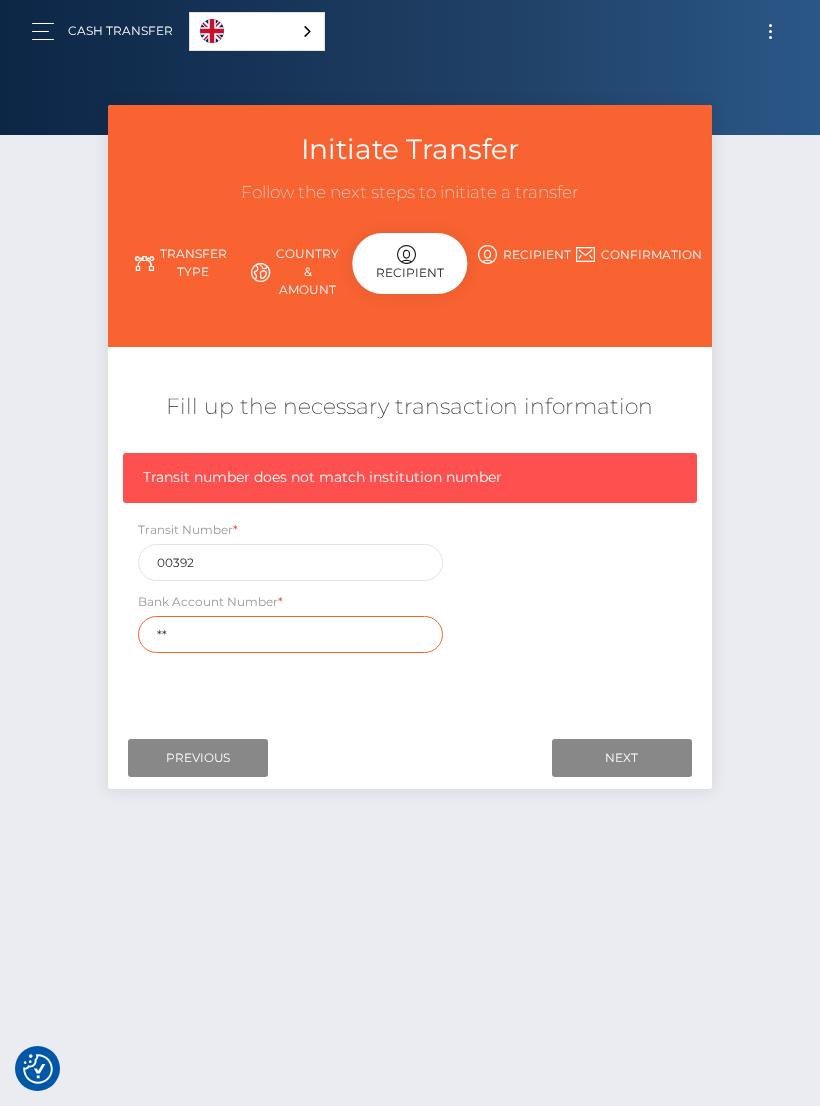 type on "*" 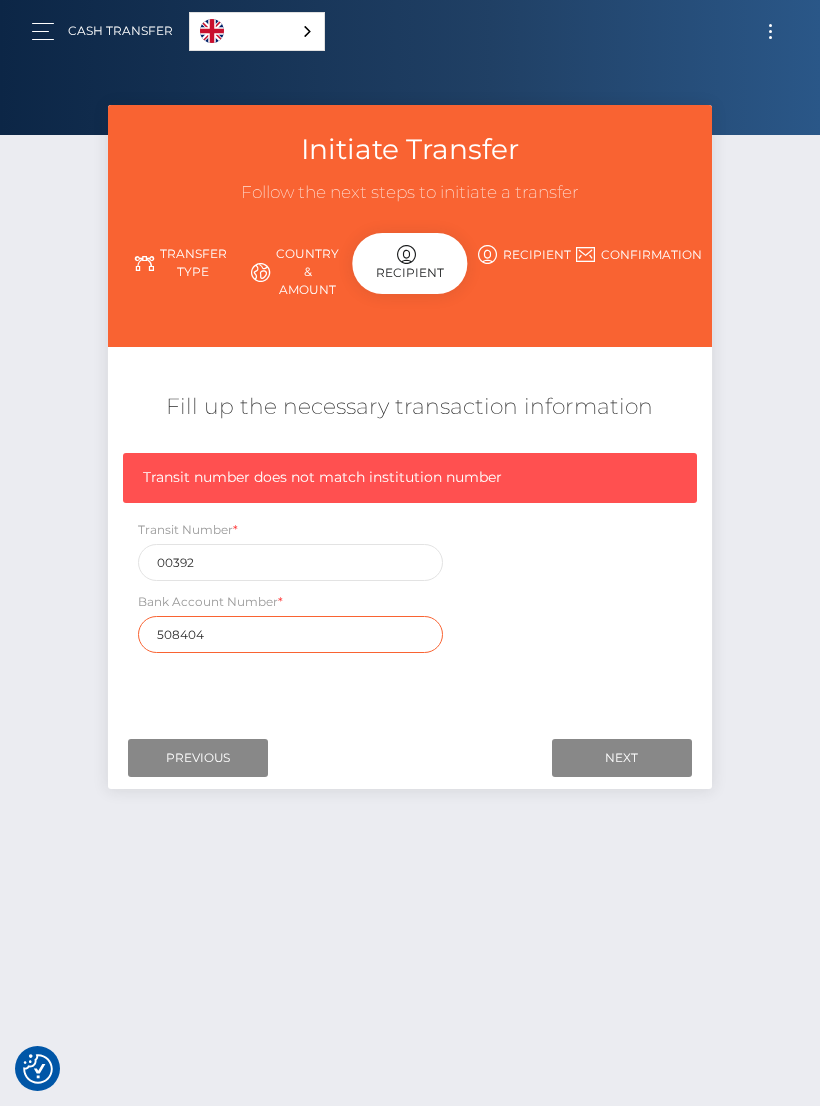 type on "5084041" 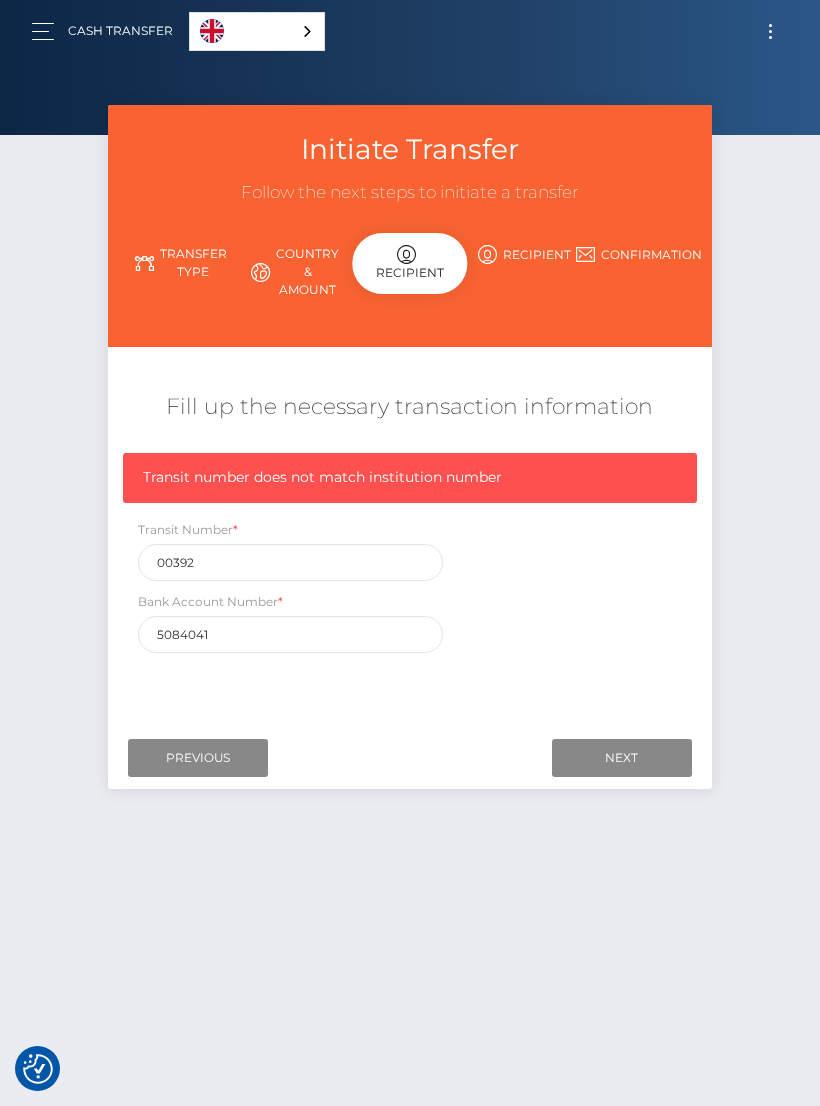 click on "Next" at bounding box center [622, 758] 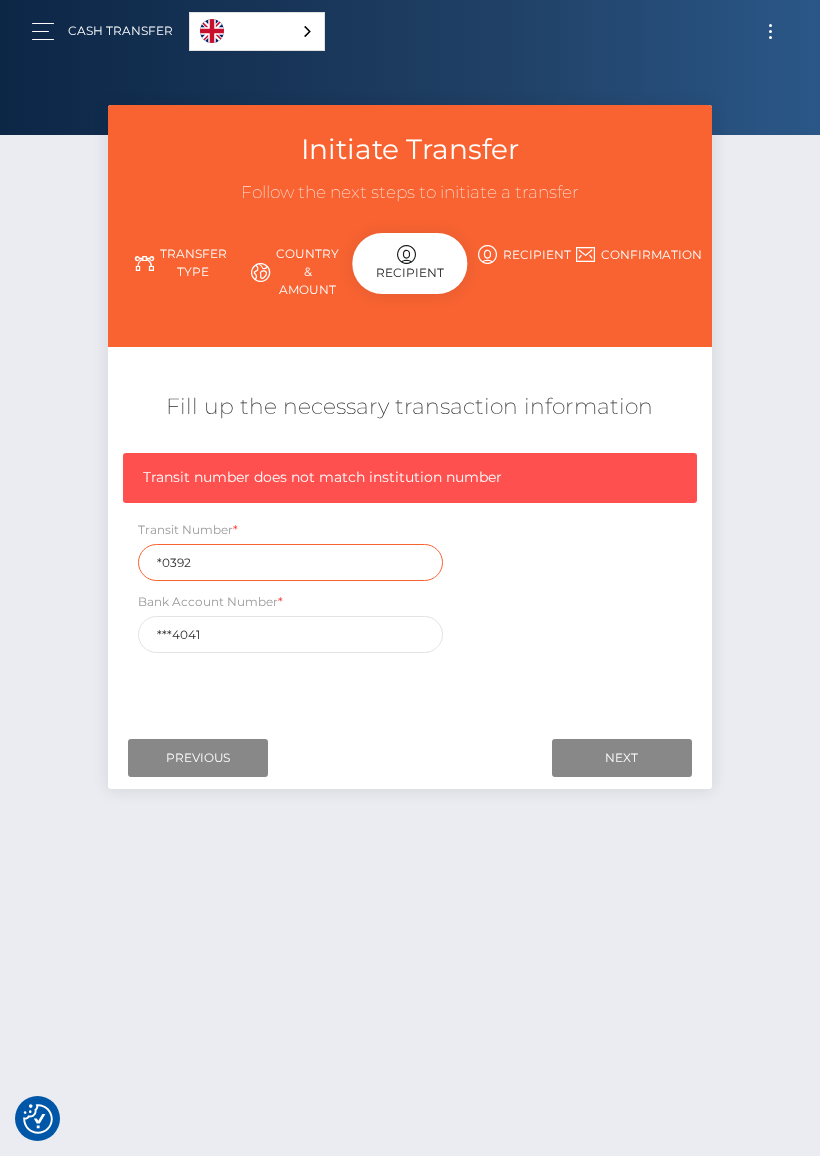 click on "*0392" at bounding box center (290, 562) 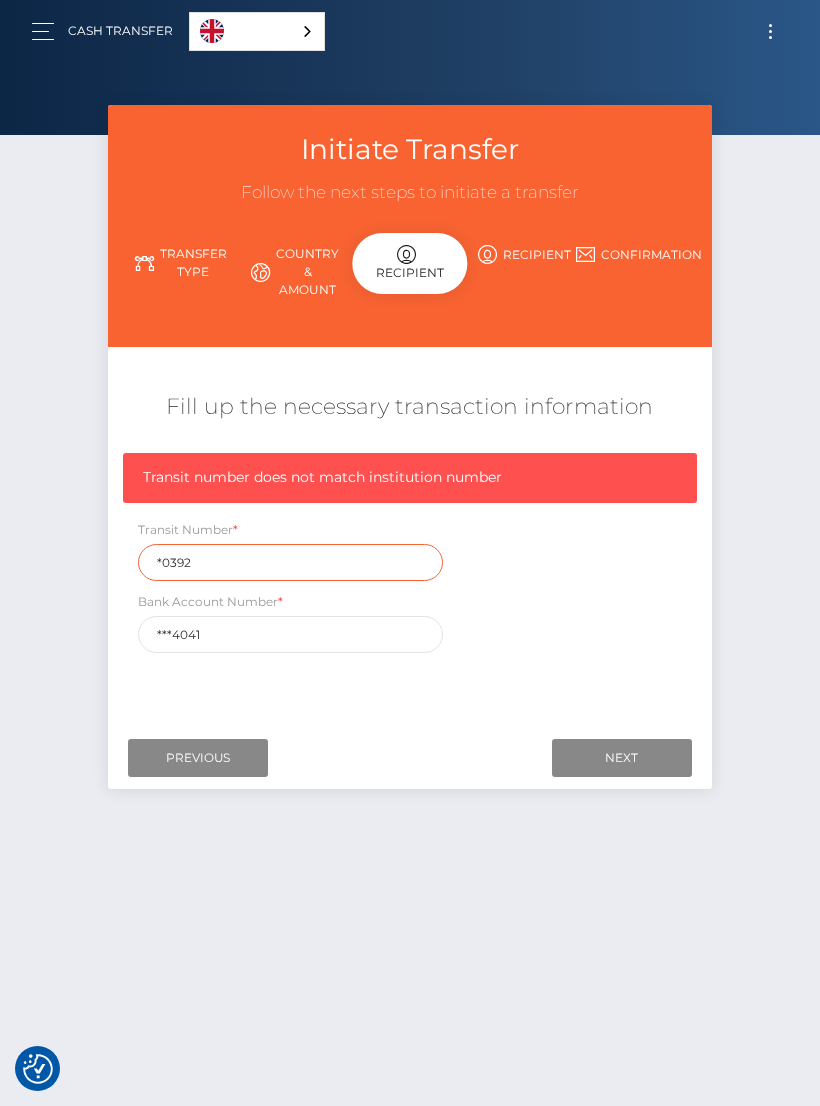click on "*0392" at bounding box center (290, 562) 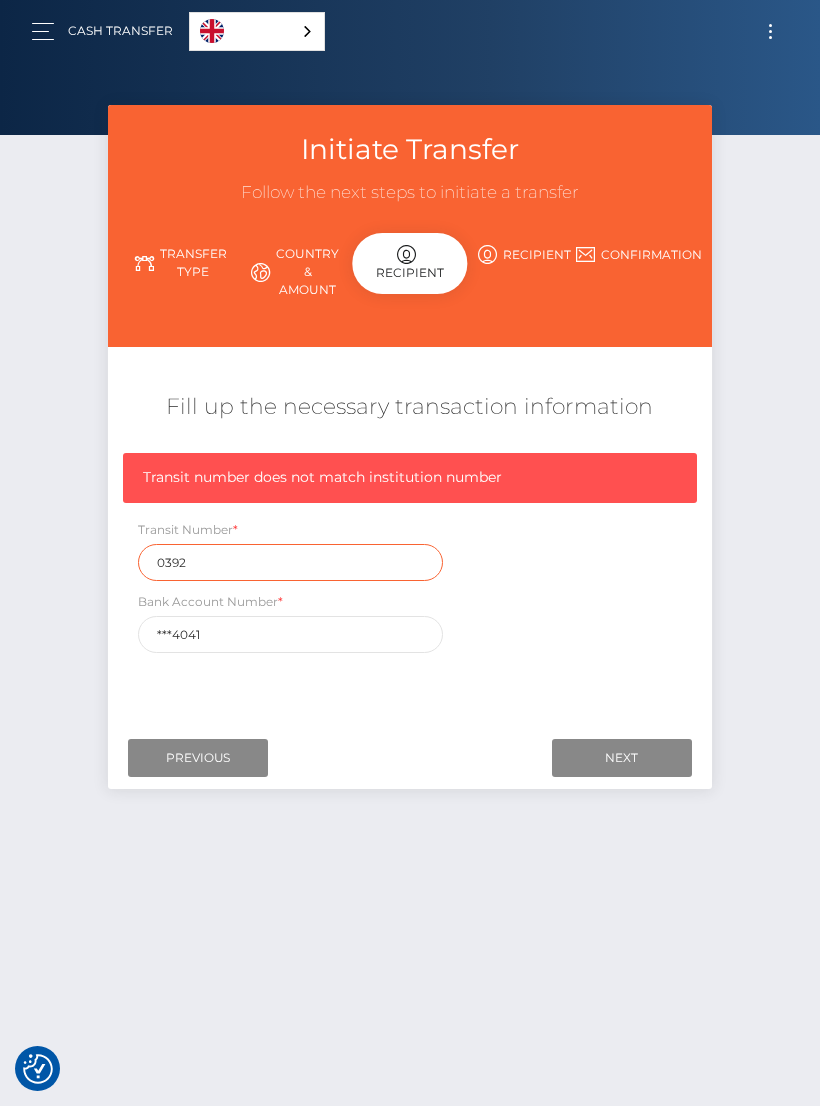 type on "00392" 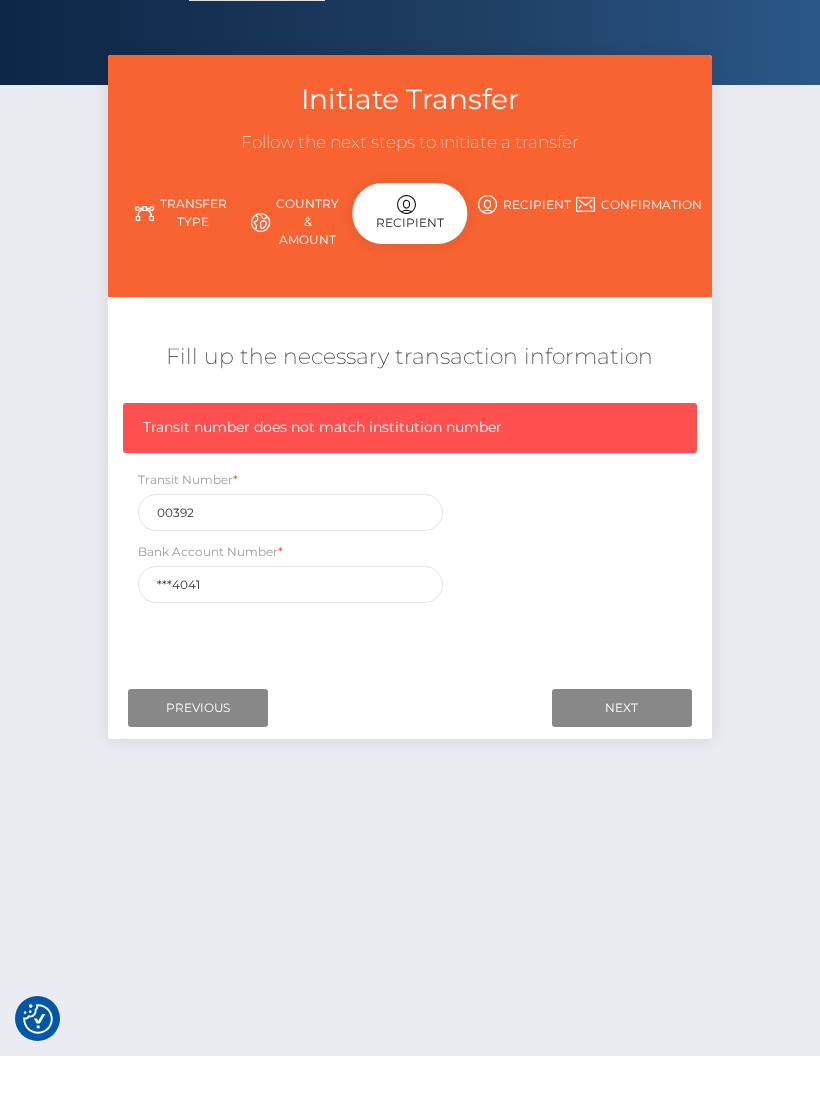 click on "Next" at bounding box center (622, 758) 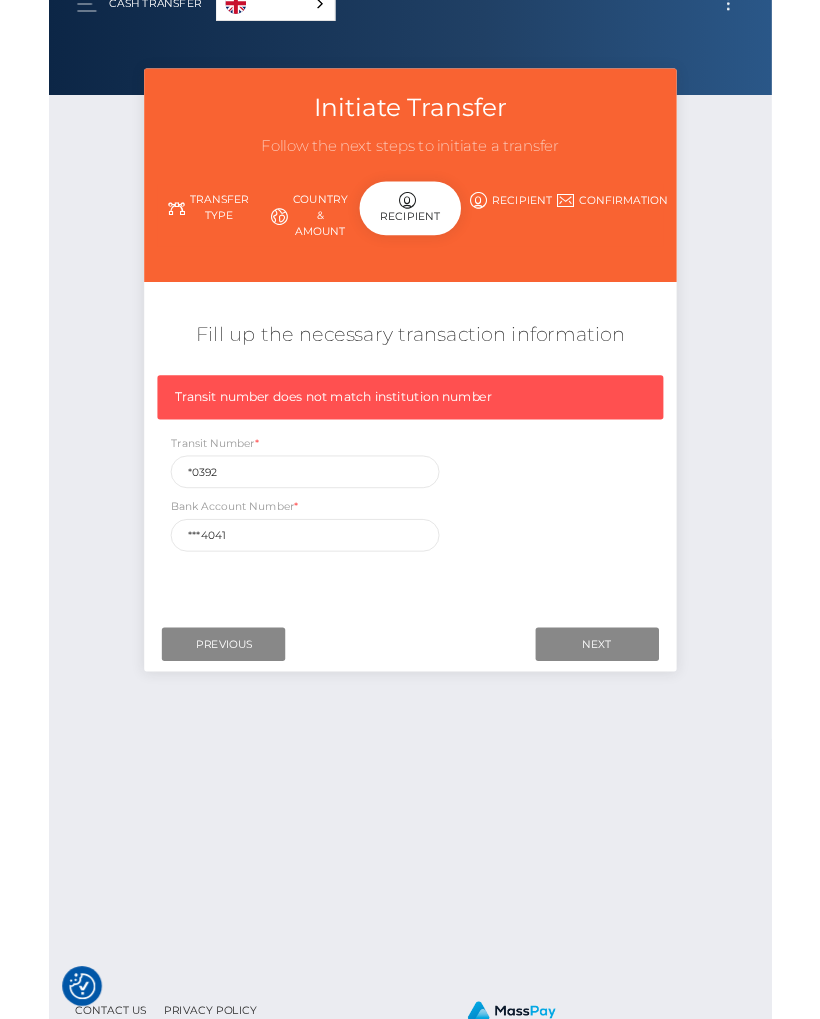 scroll, scrollTop: 0, scrollLeft: 0, axis: both 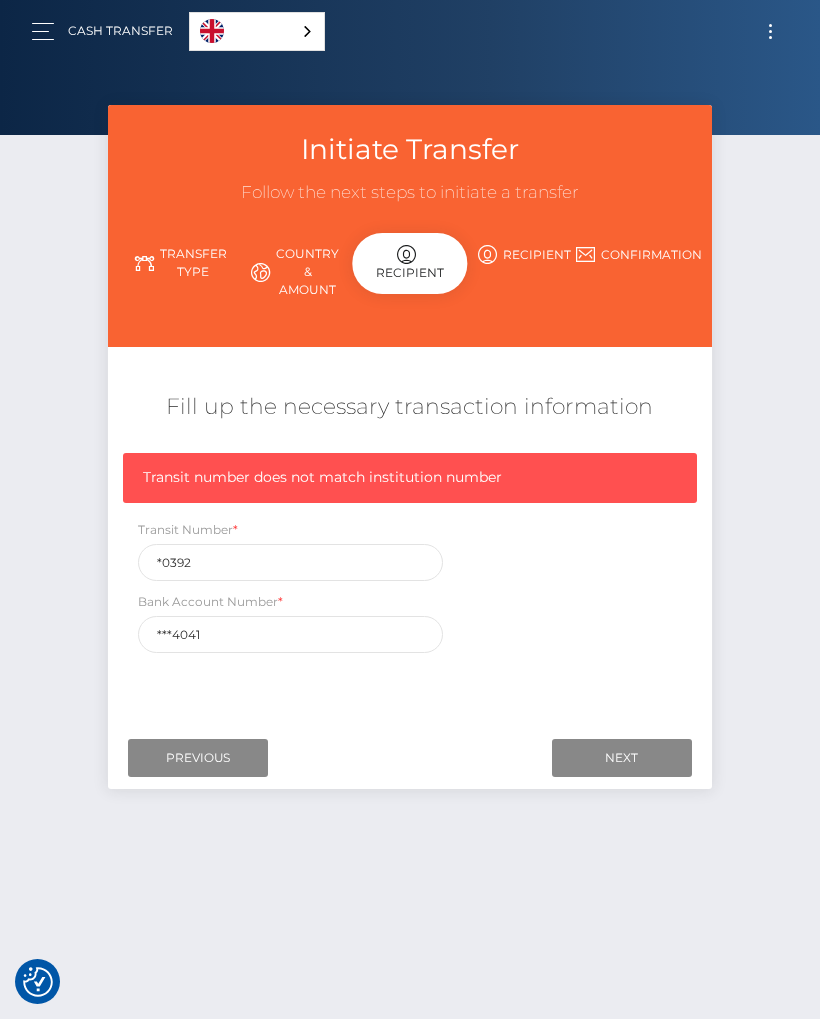 click at bounding box center [49, 31] 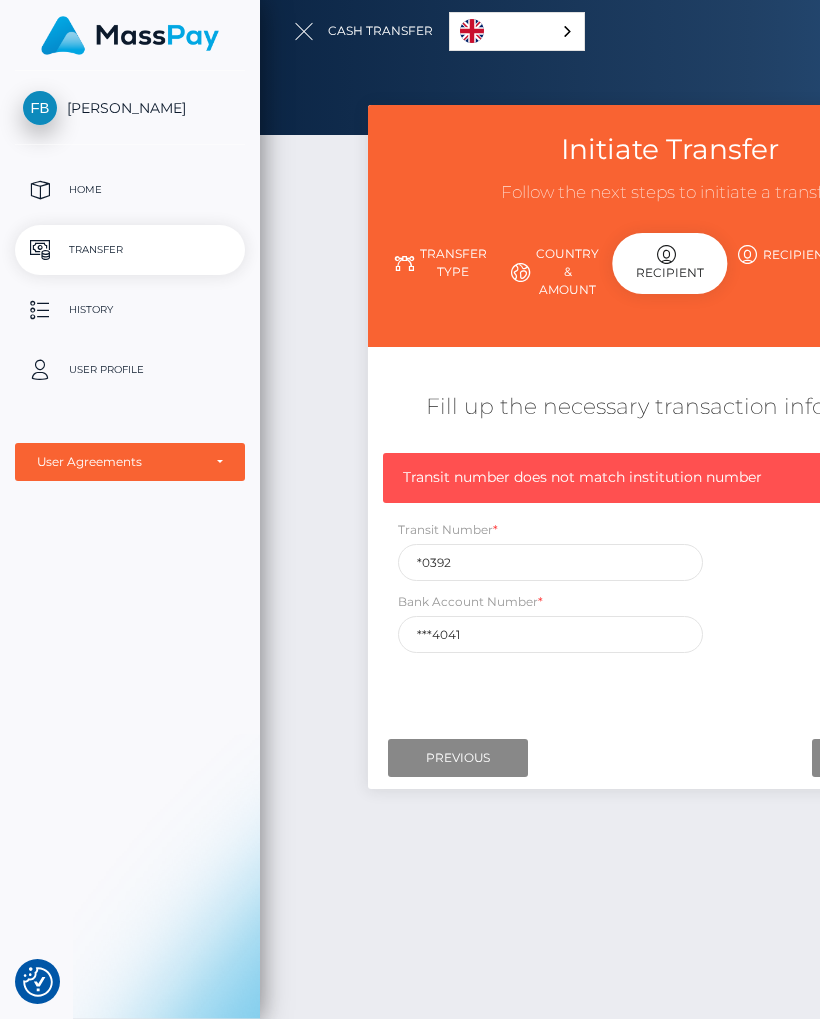 click on "Home" at bounding box center [130, 190] 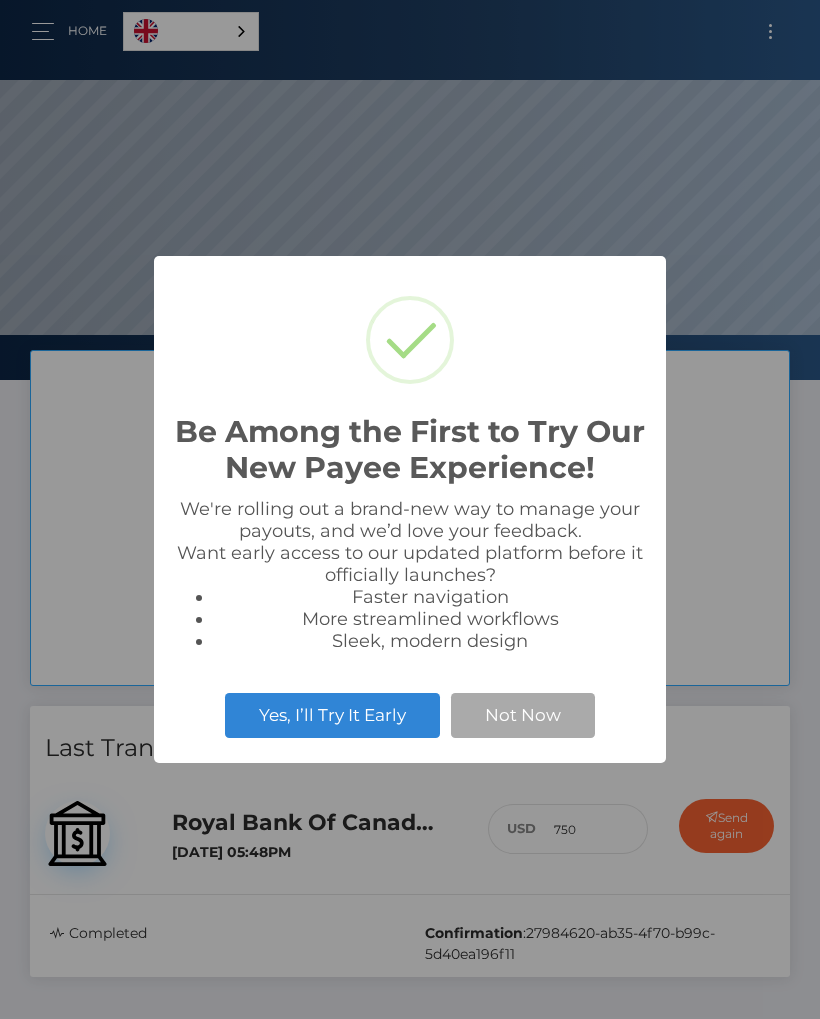 scroll, scrollTop: 0, scrollLeft: 0, axis: both 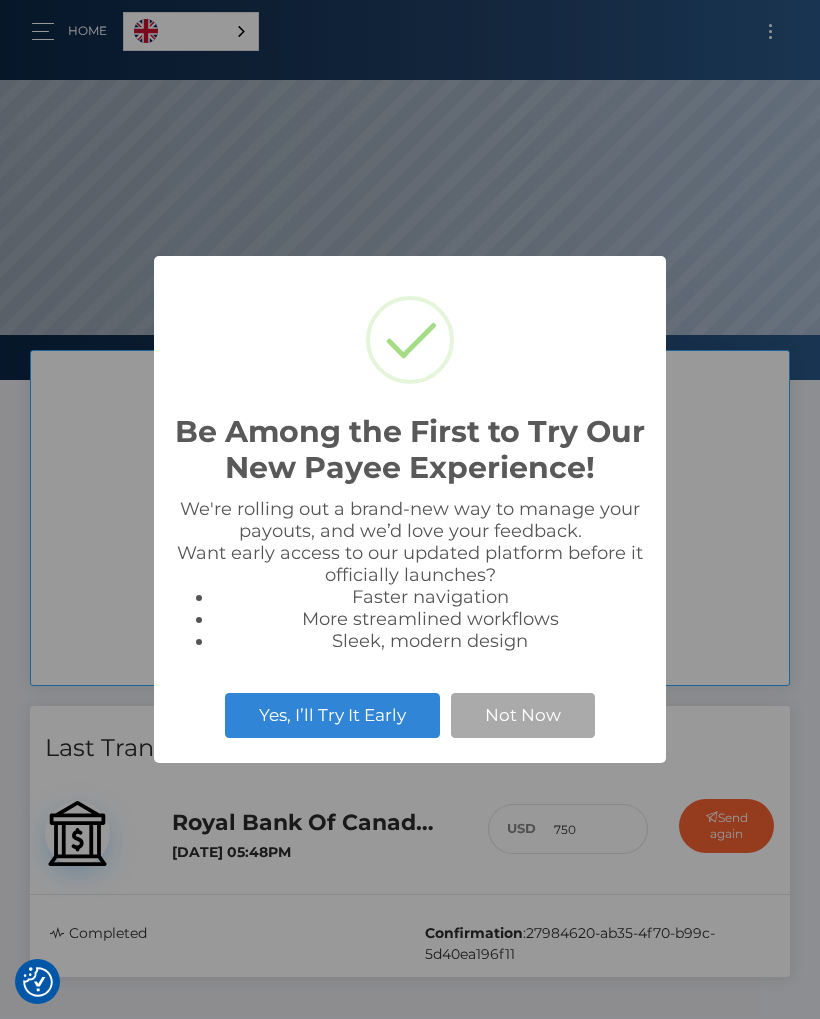 click on "Not Now" at bounding box center (523, 715) 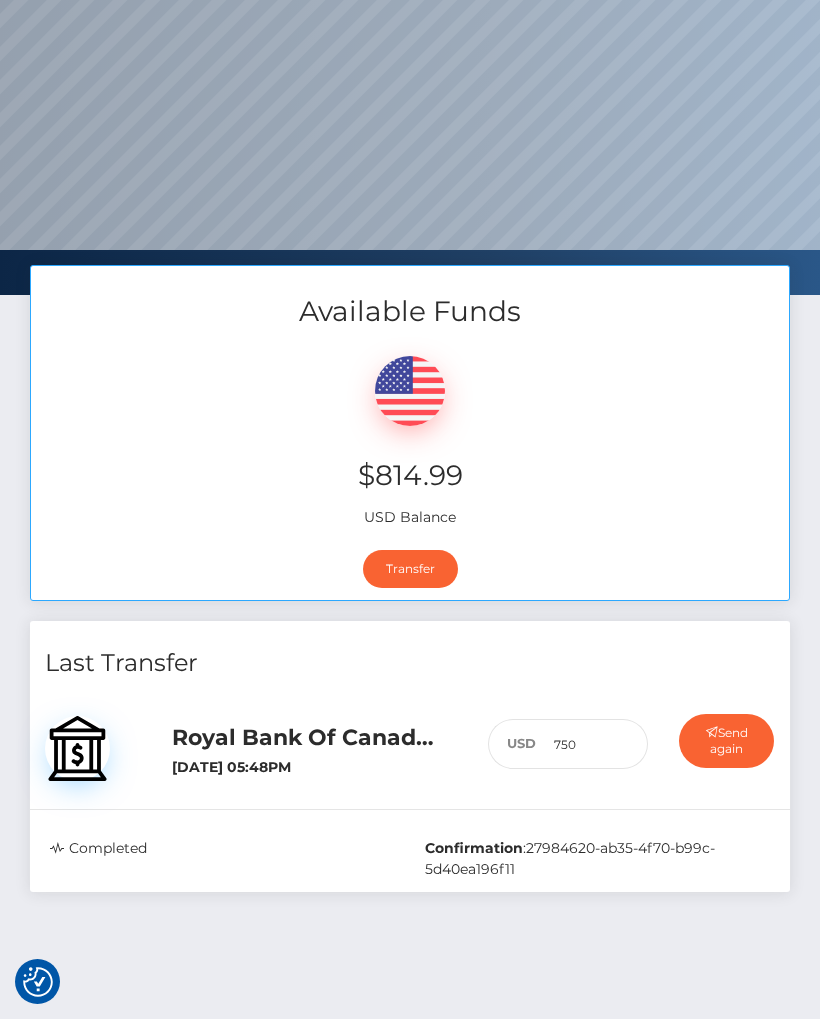 scroll, scrollTop: 0, scrollLeft: 0, axis: both 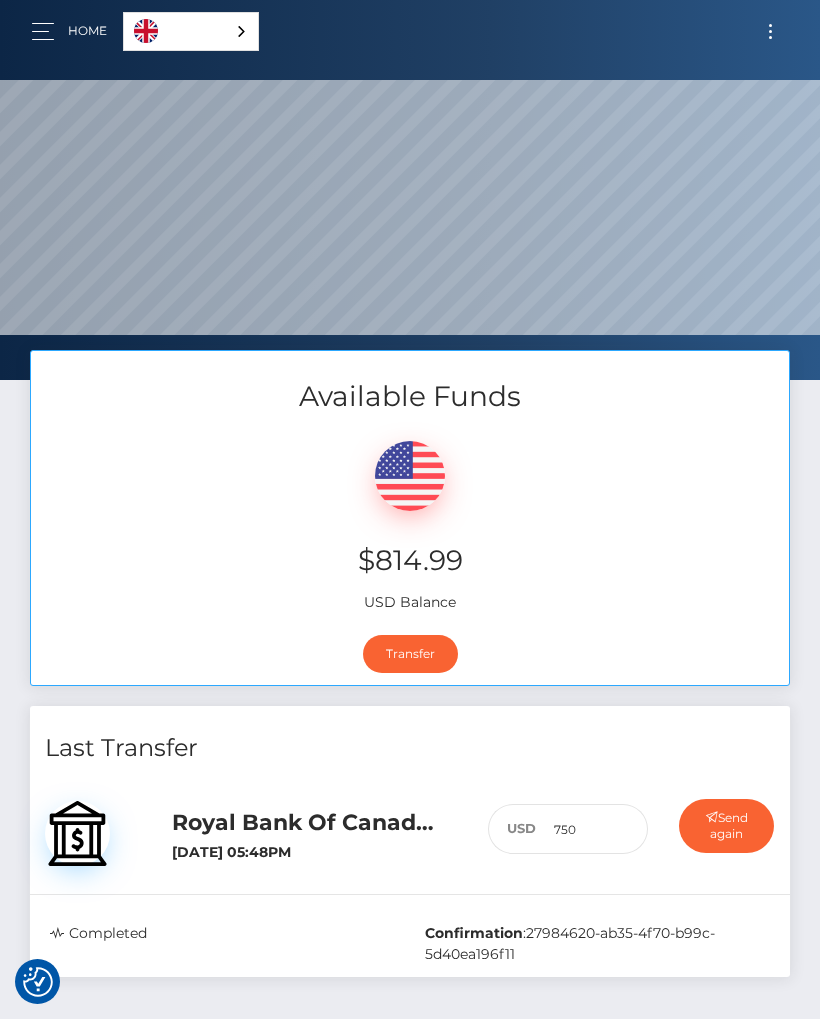 click on "Transfer" at bounding box center (410, 654) 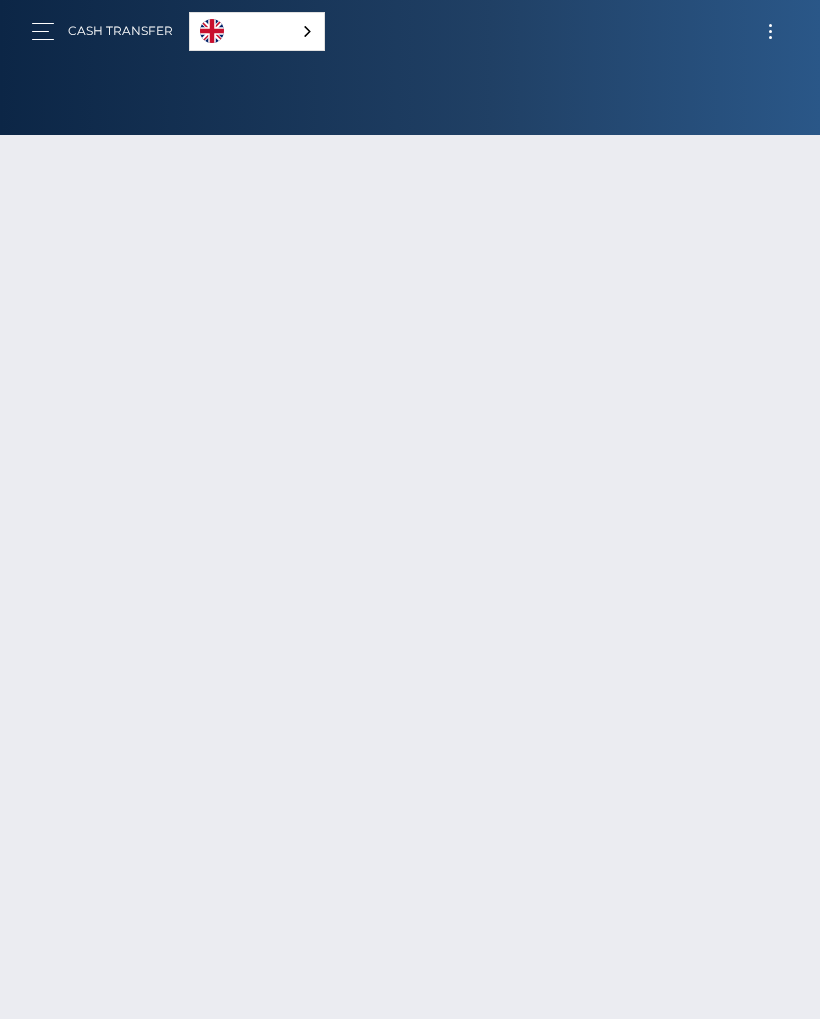 scroll, scrollTop: 0, scrollLeft: 0, axis: both 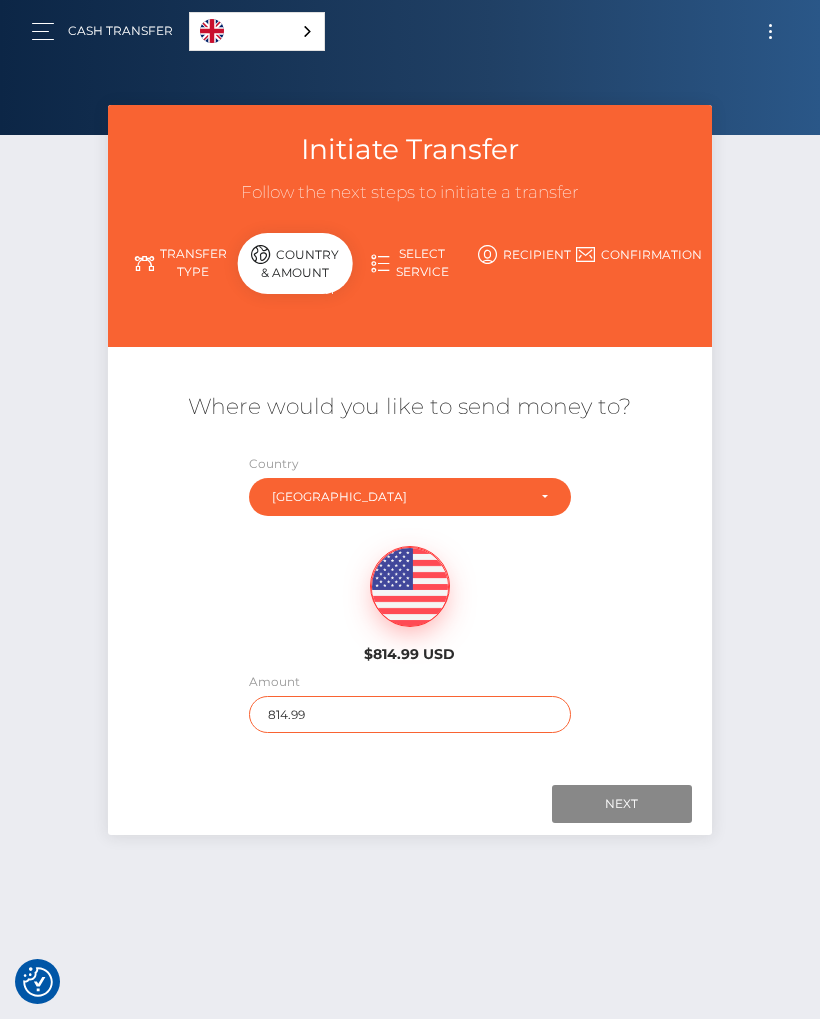 click on "814.99" at bounding box center (410, 714) 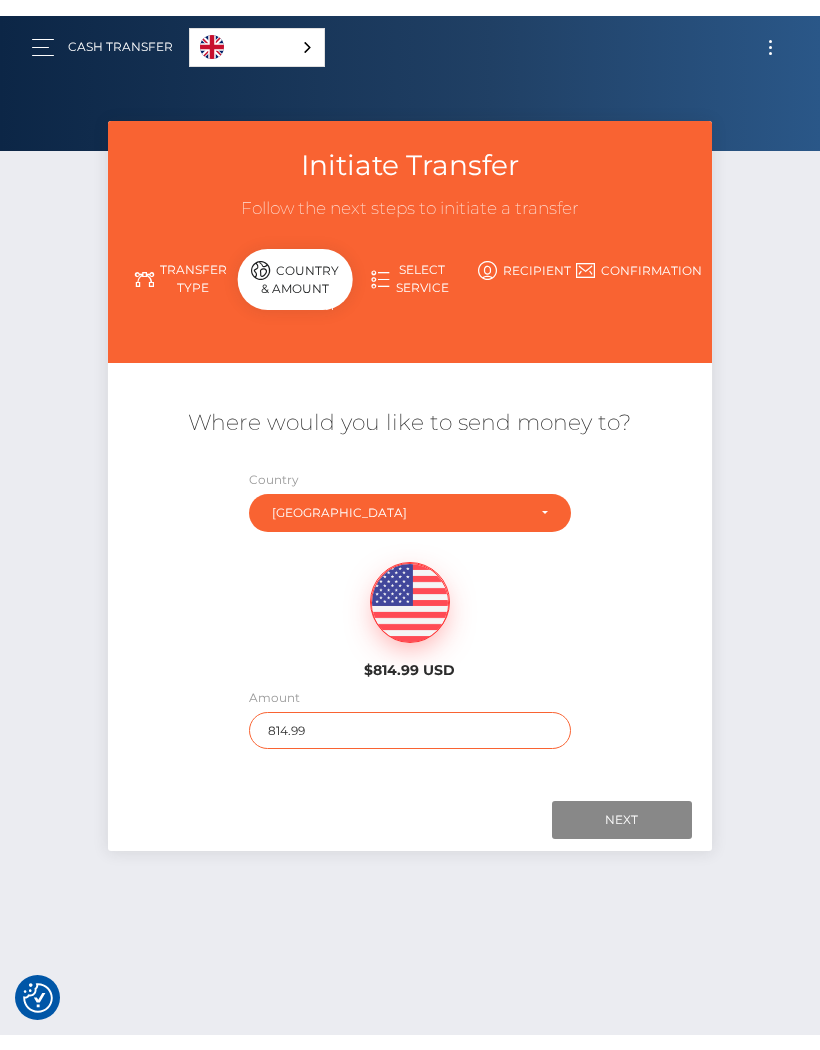 scroll, scrollTop: 43, scrollLeft: 0, axis: vertical 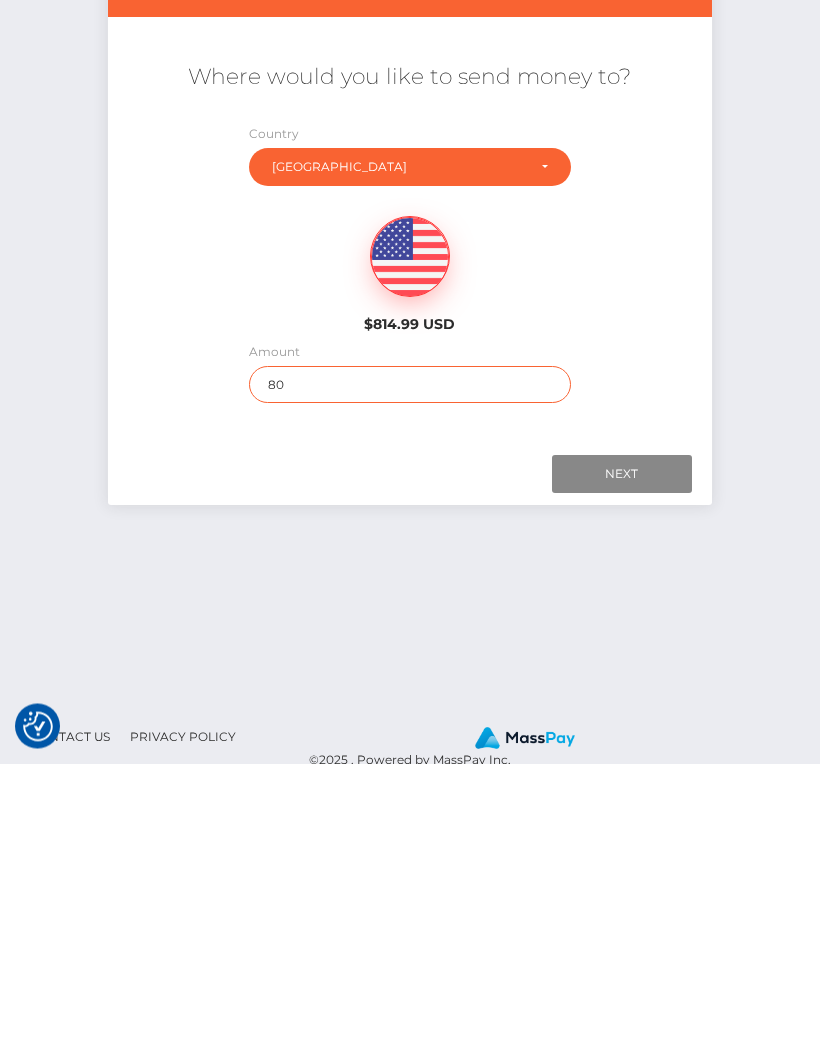 type on "800" 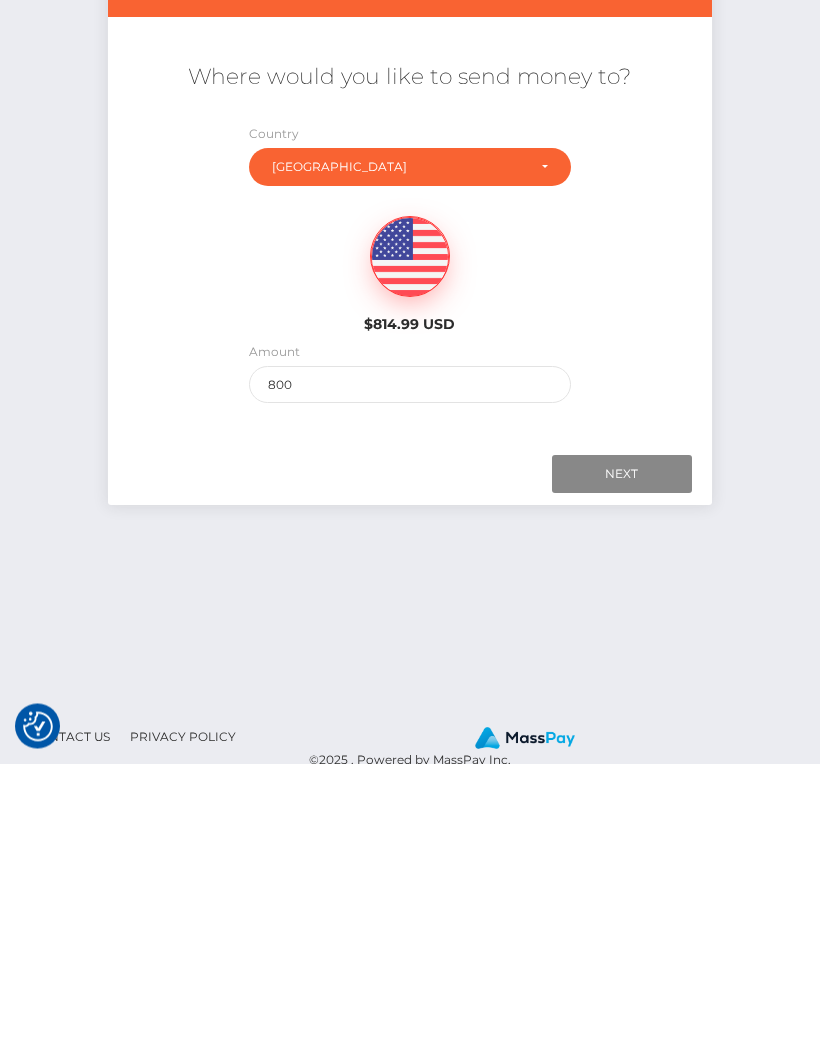 click on "Next" at bounding box center (622, 761) 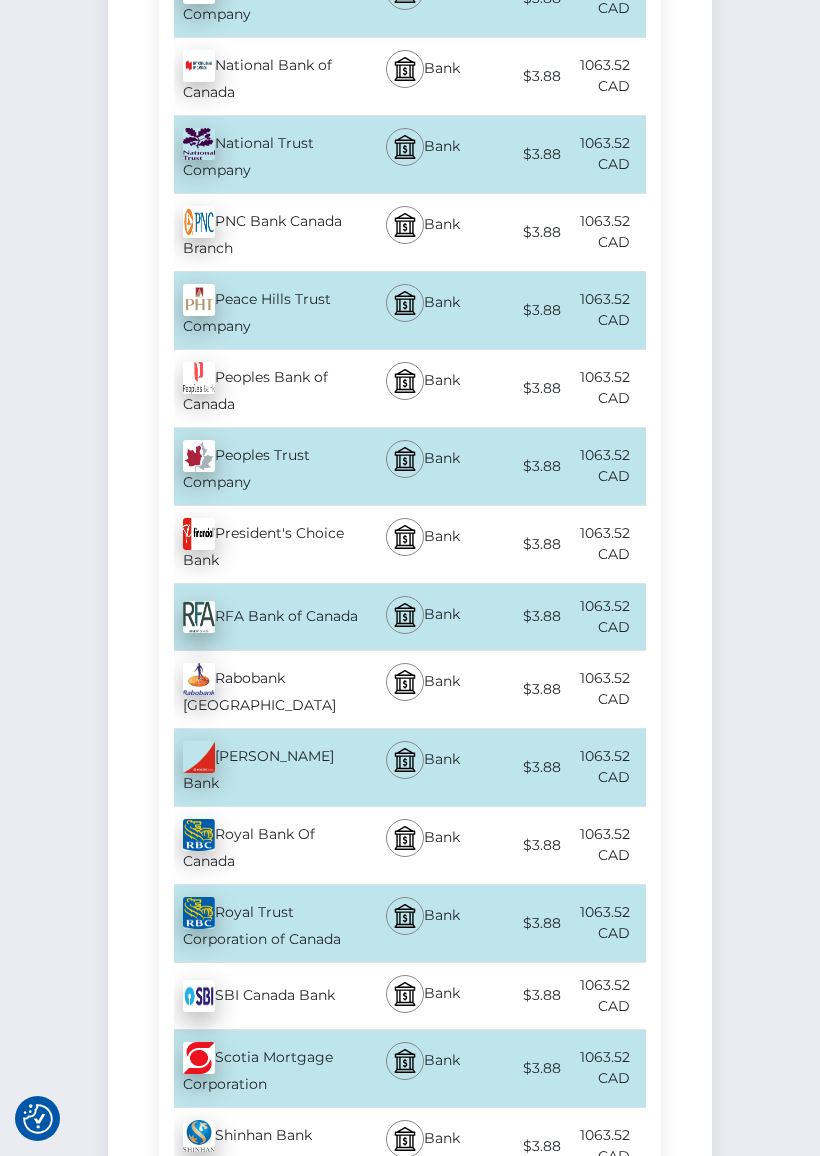 scroll, scrollTop: 6220, scrollLeft: 0, axis: vertical 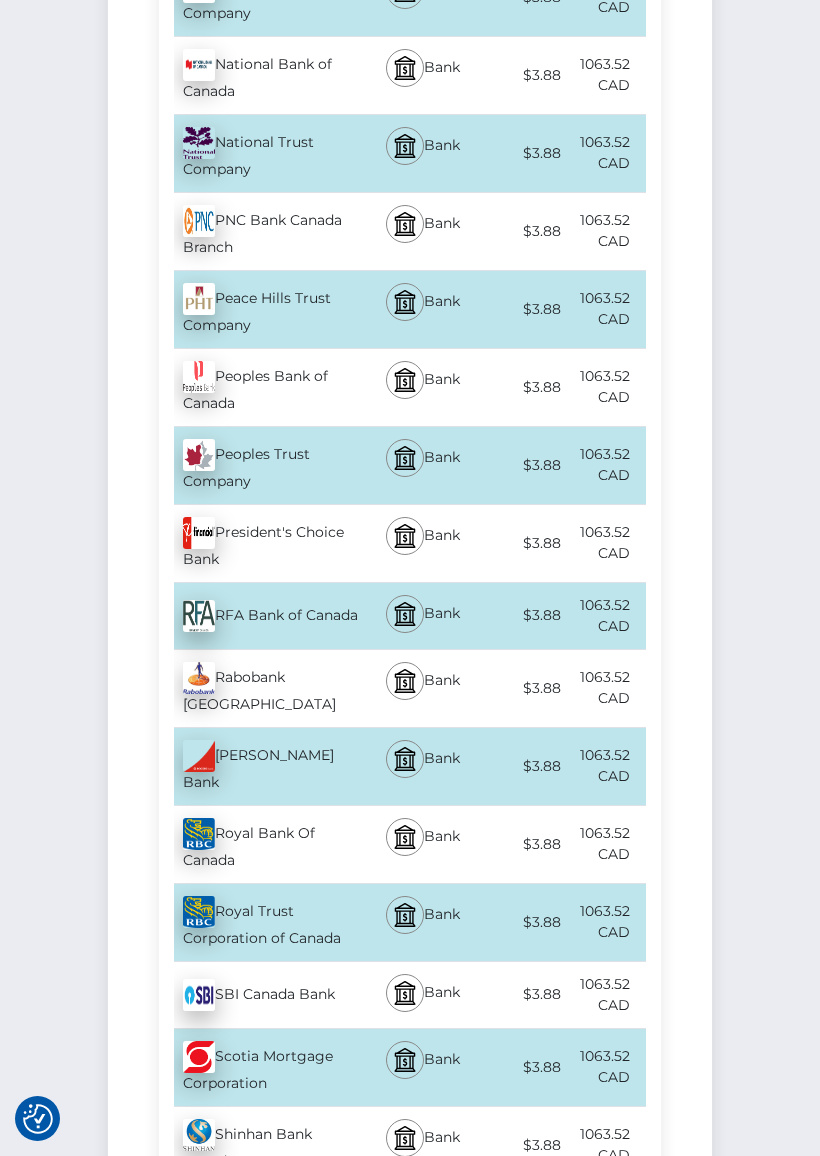 click on "Royal Bank Of Canada  - CAD" at bounding box center [260, 844] 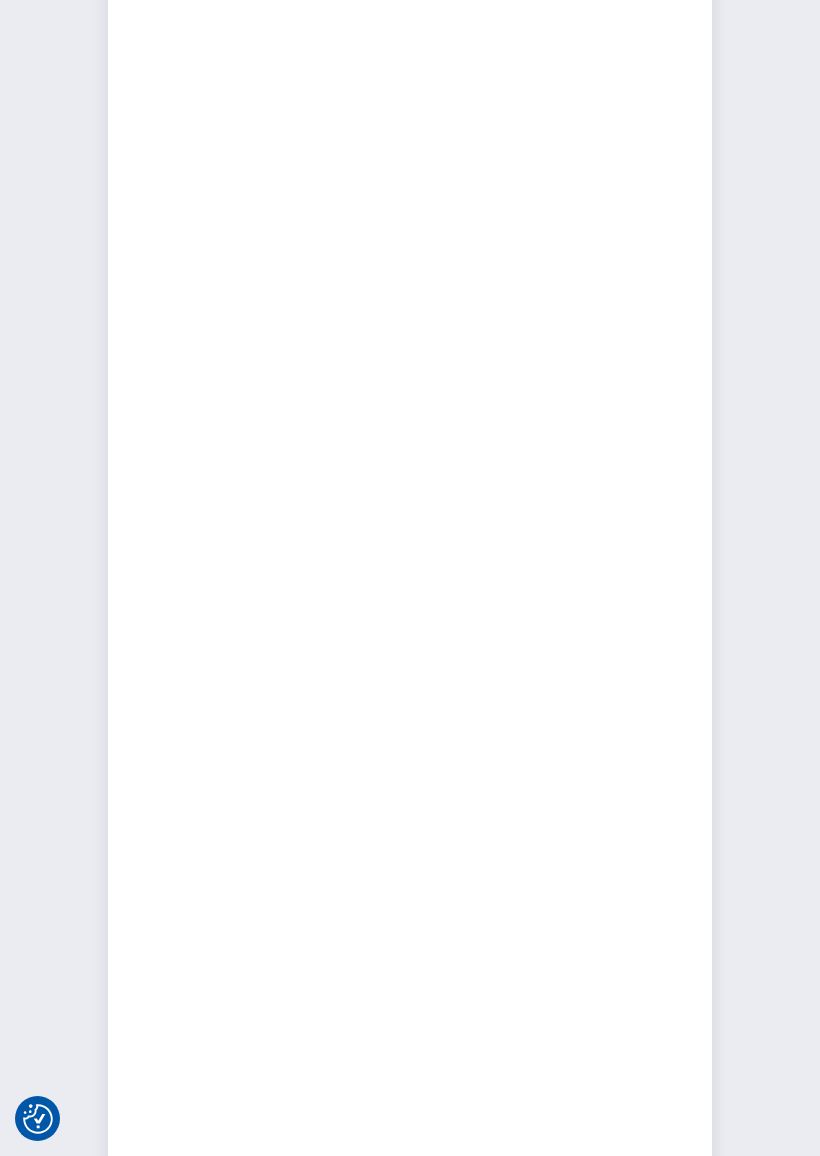 scroll, scrollTop: 0, scrollLeft: 0, axis: both 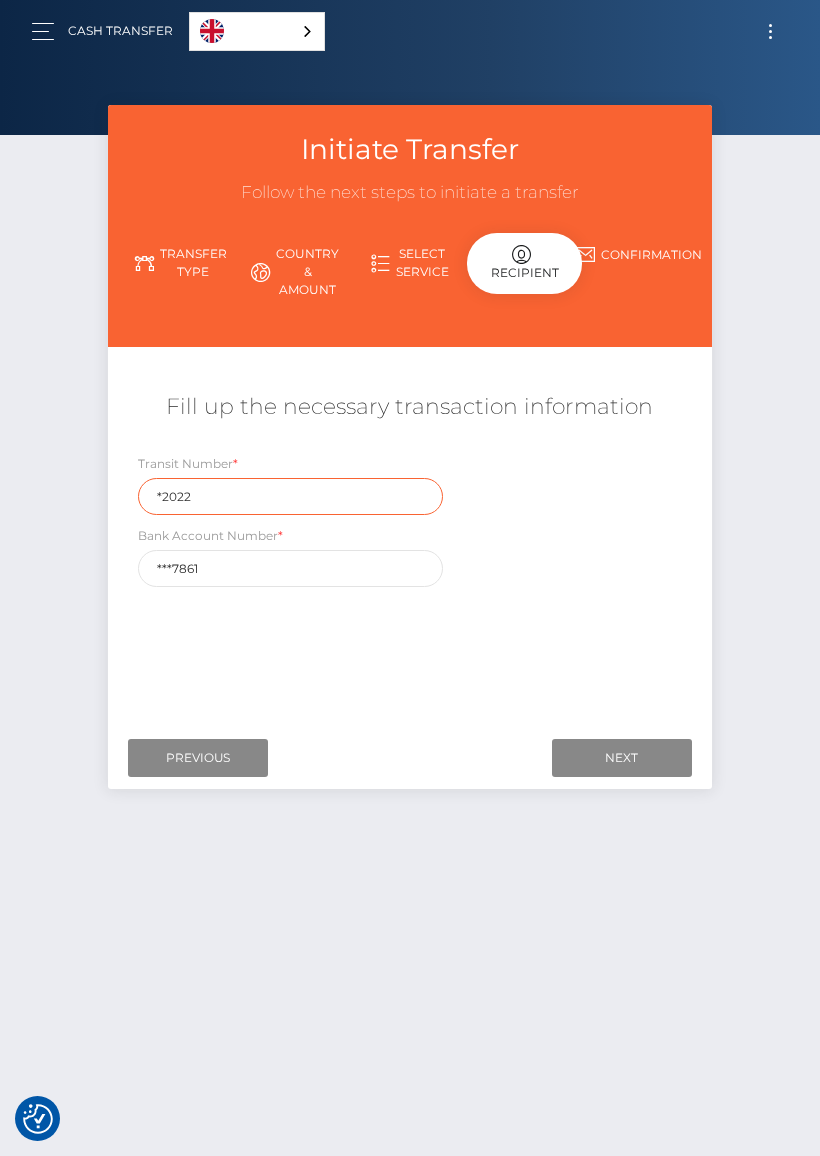 click on "*2022" at bounding box center [290, 496] 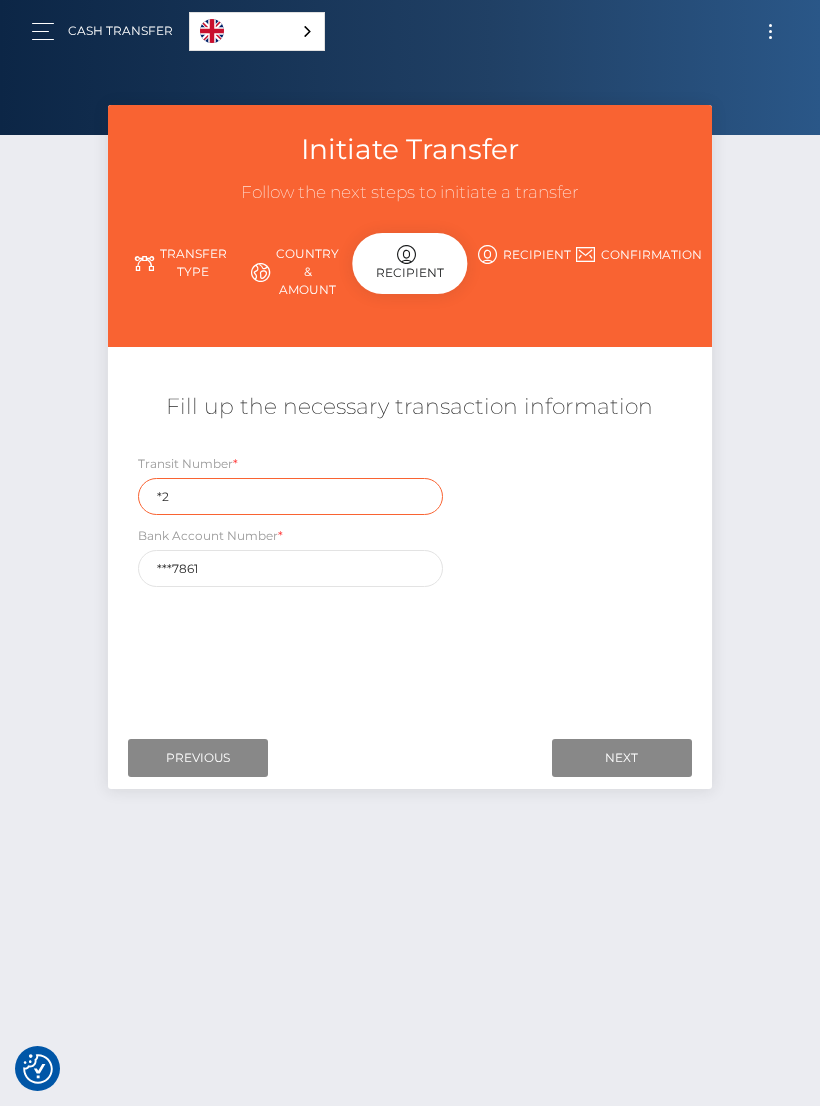 type on "*" 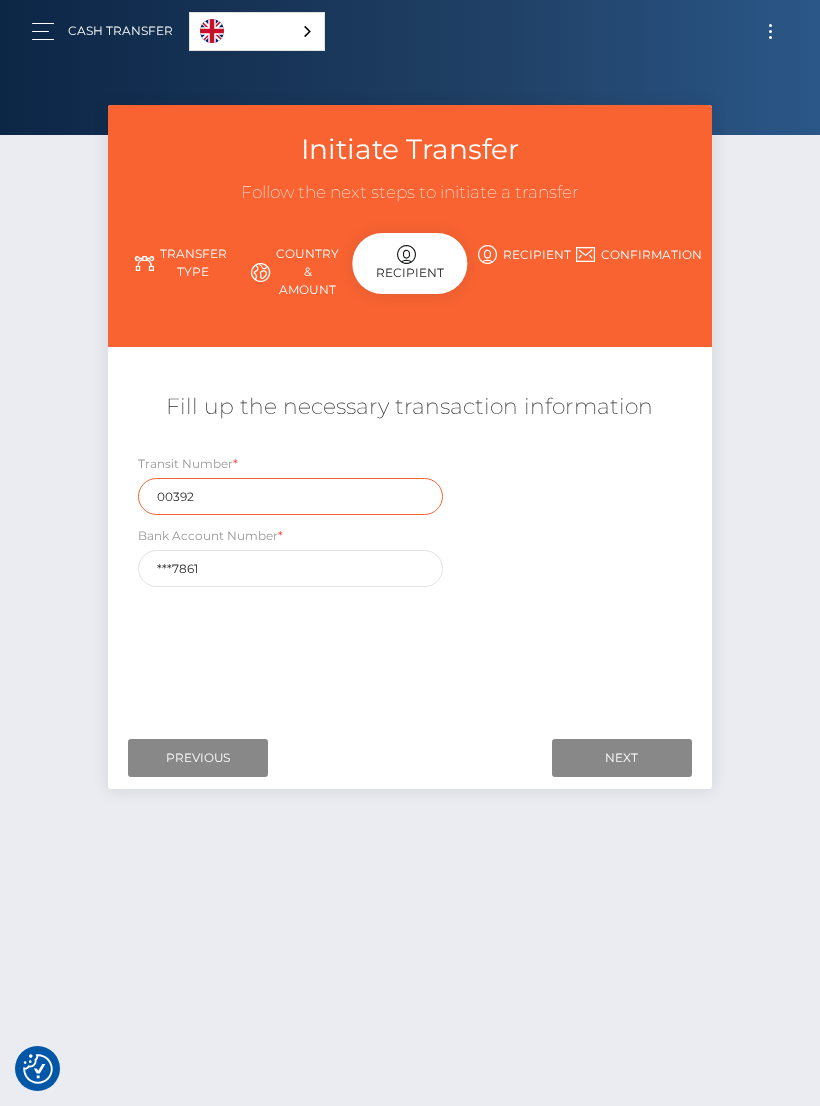 type on "00392" 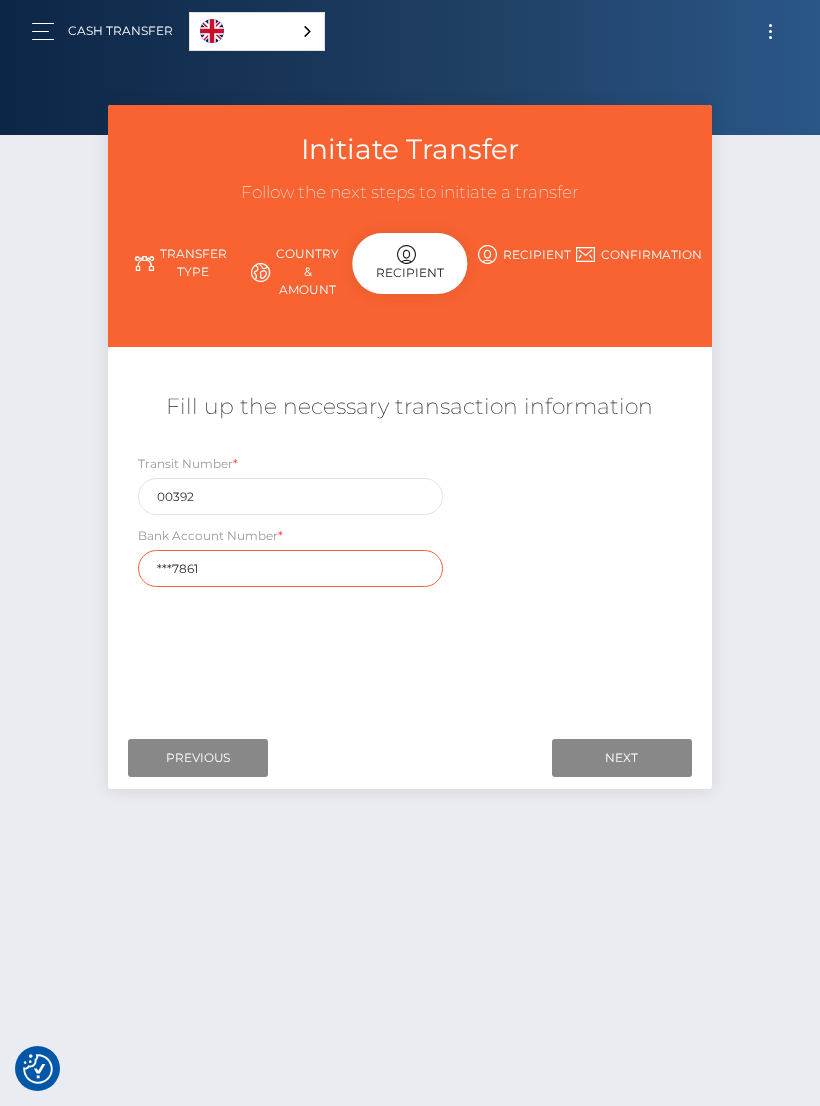 click on "***7861" at bounding box center [290, 568] 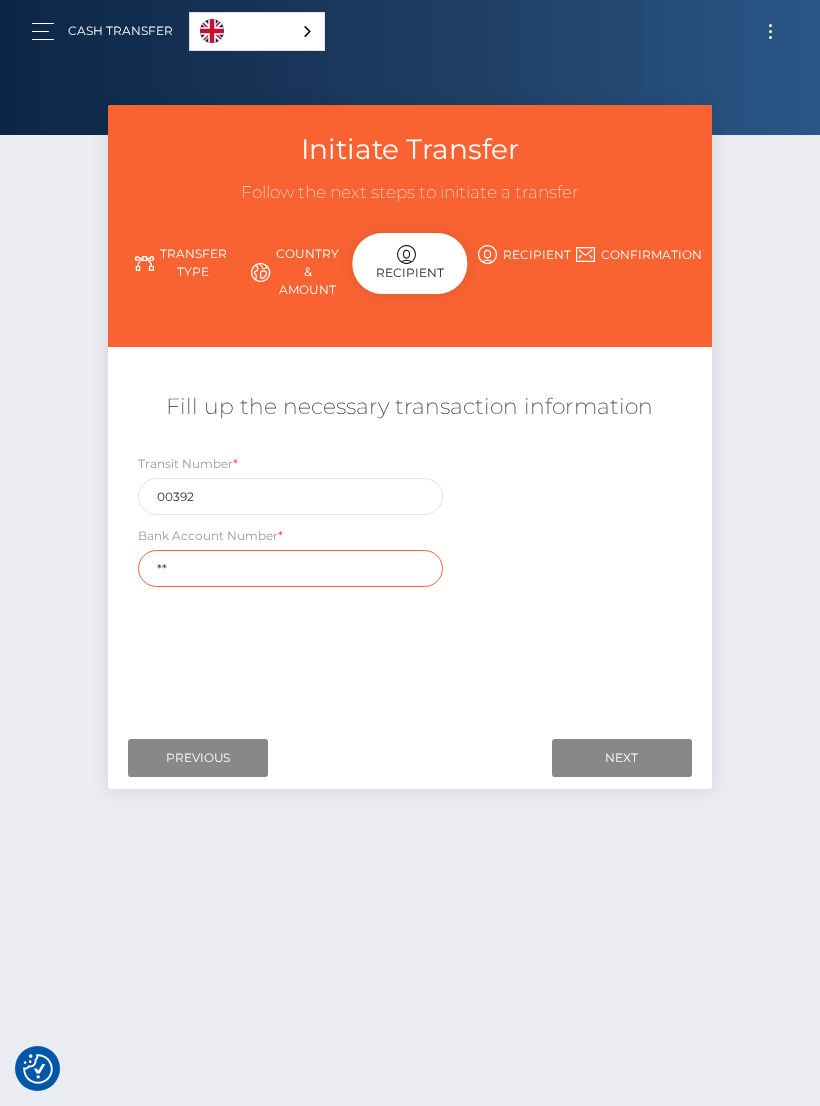type on "*" 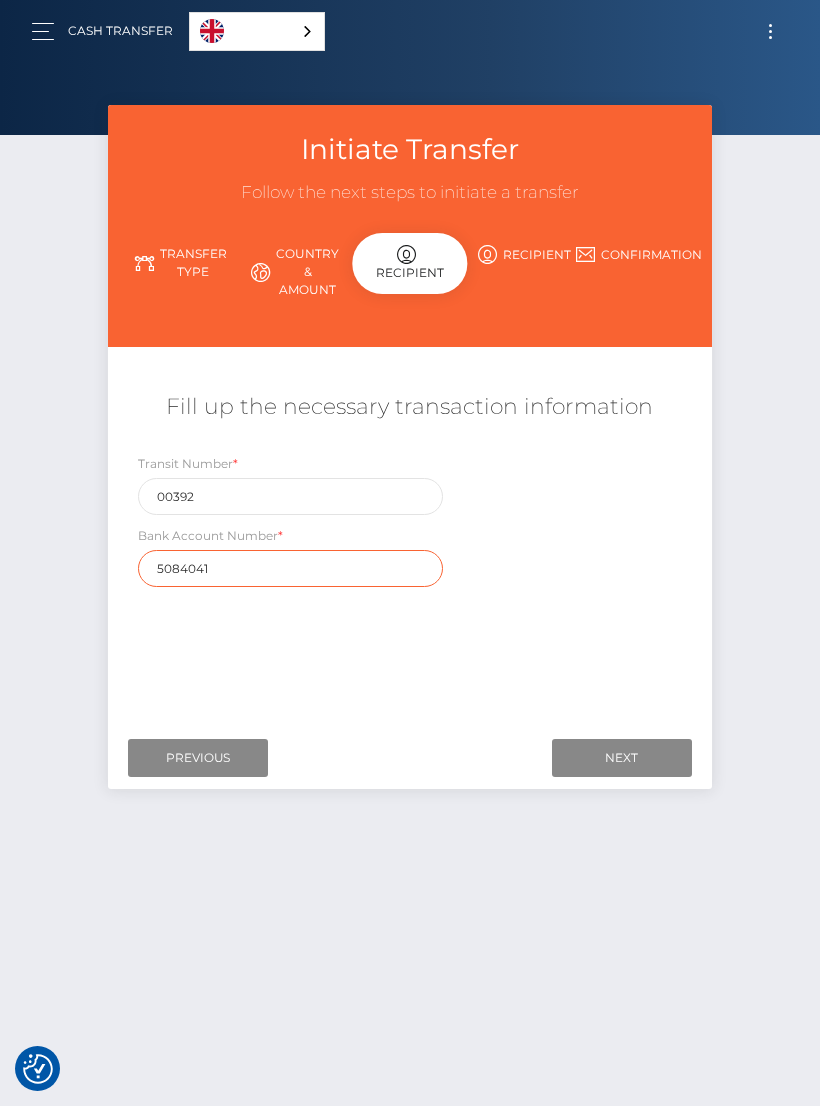 type on "5084041" 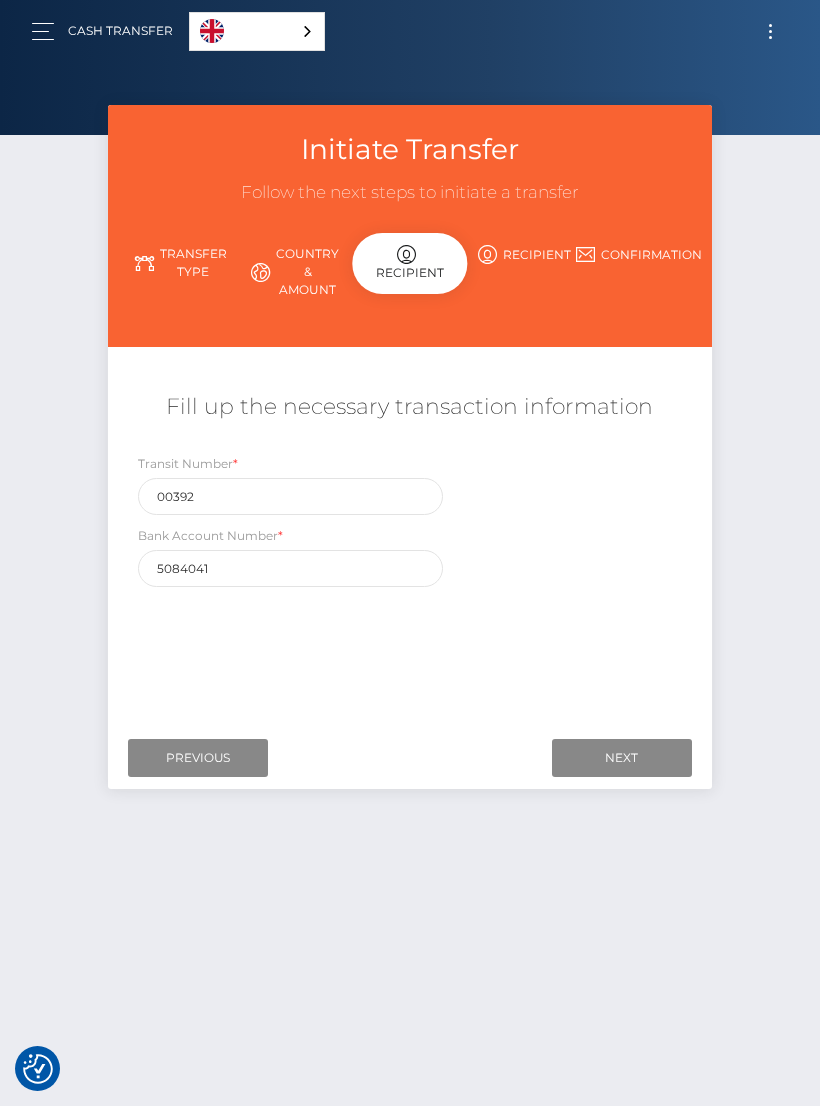 click on "Next" at bounding box center [622, 758] 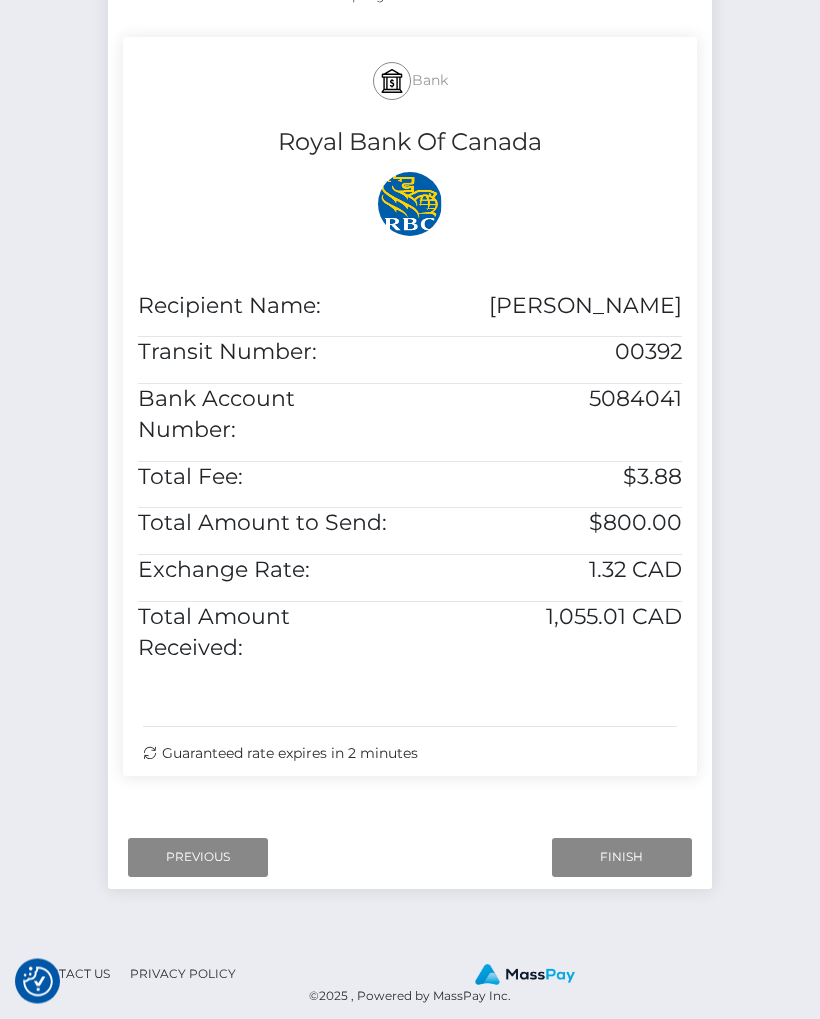 scroll, scrollTop: 421, scrollLeft: 0, axis: vertical 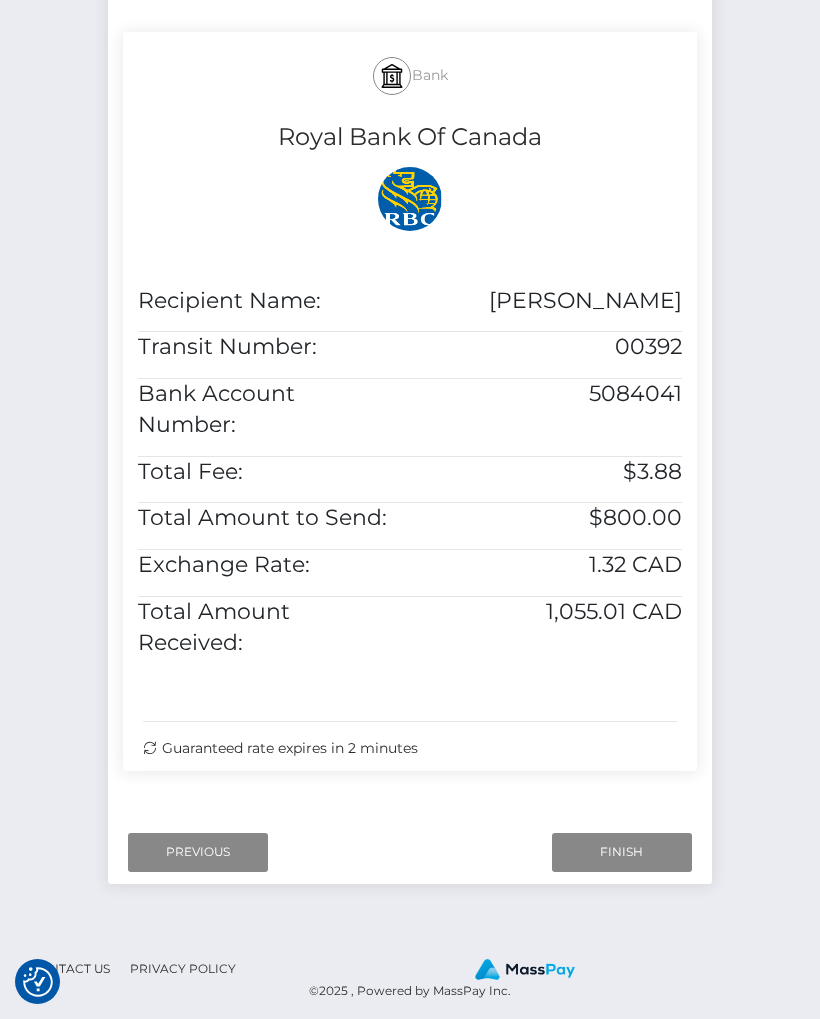 click on "Finish" at bounding box center (622, 852) 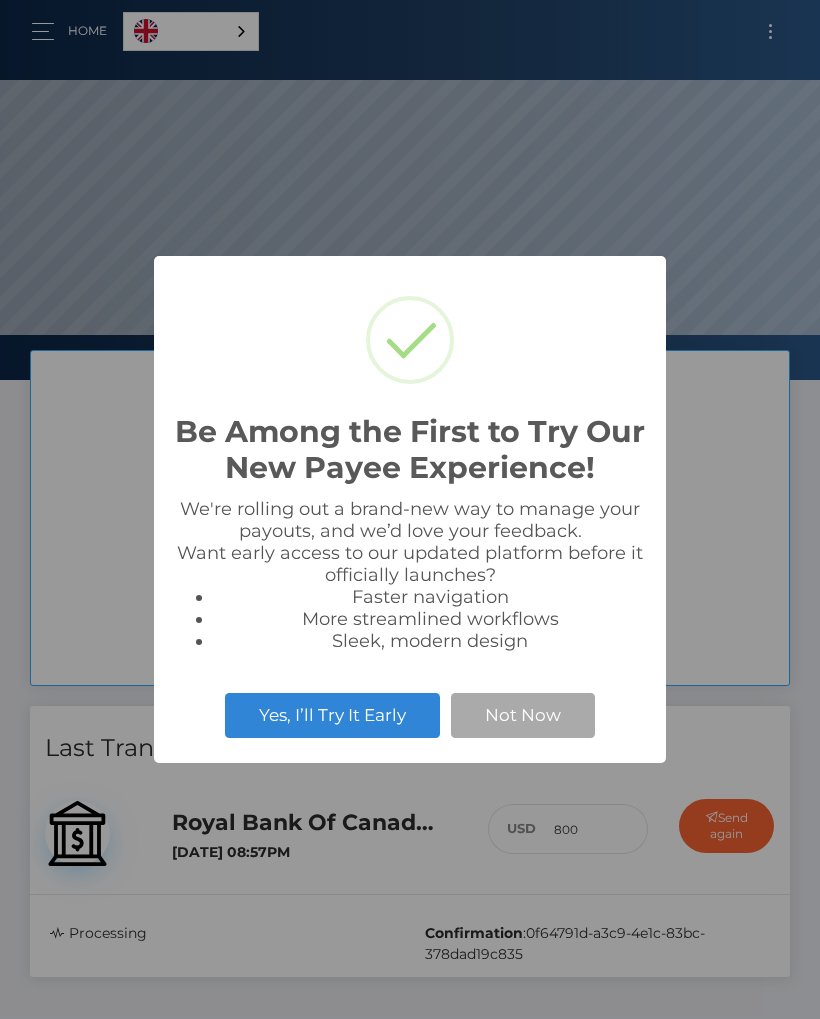 scroll, scrollTop: 0, scrollLeft: 0, axis: both 